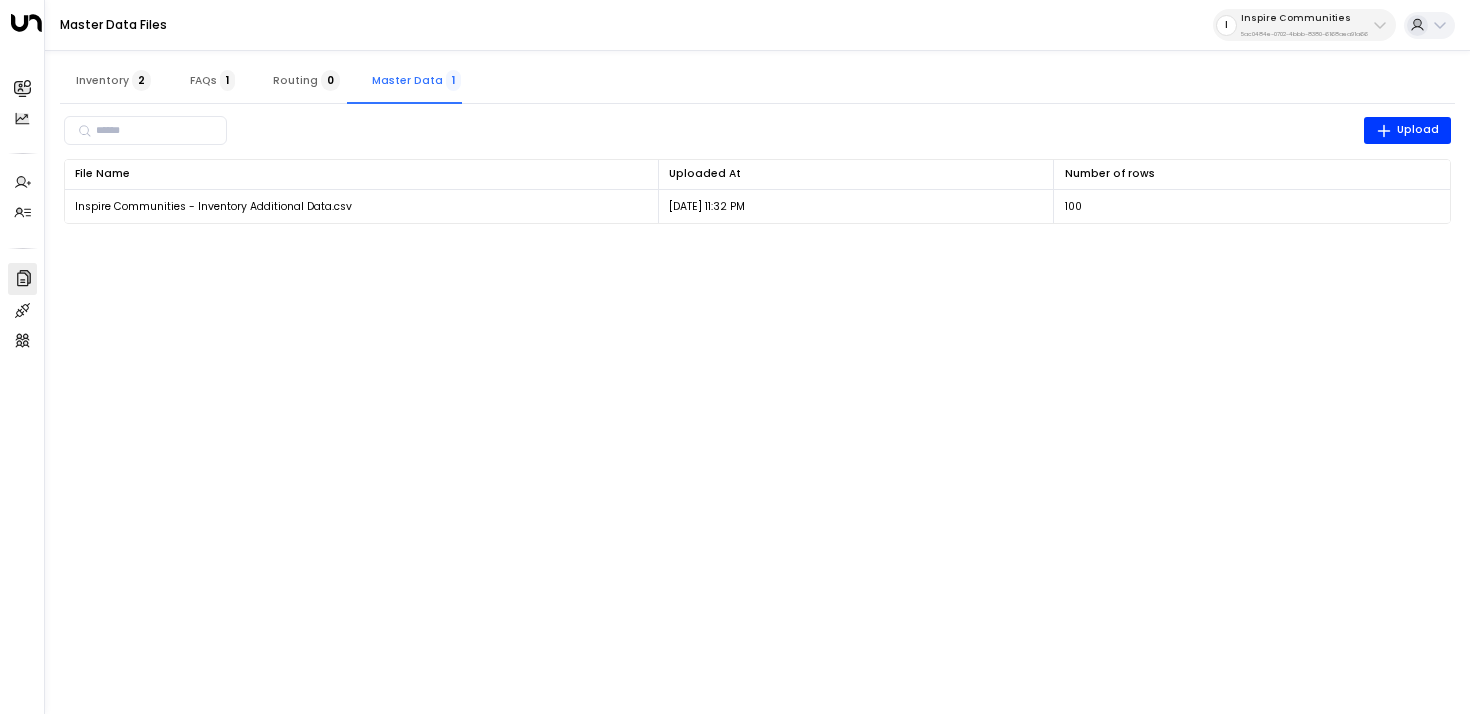 scroll, scrollTop: 0, scrollLeft: 0, axis: both 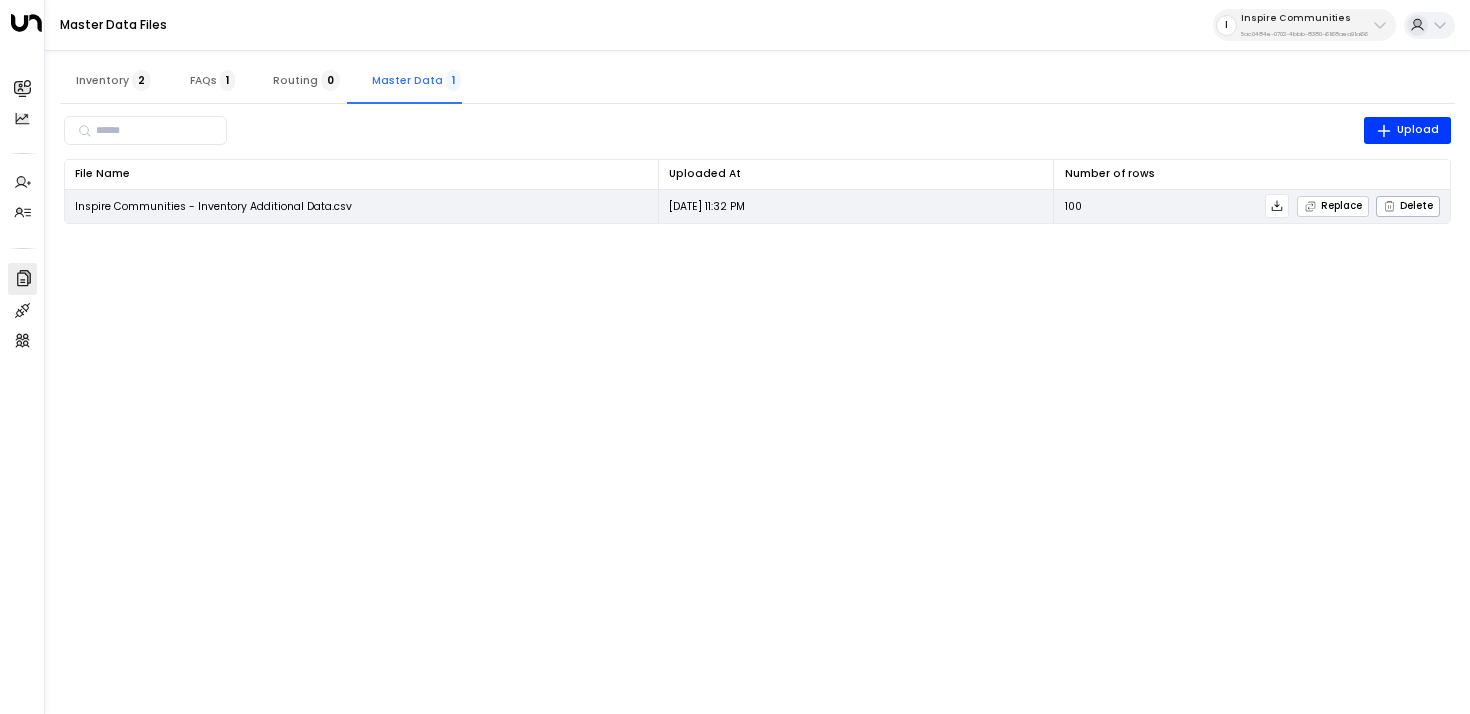 click on "Replace" at bounding box center (1333, 206) 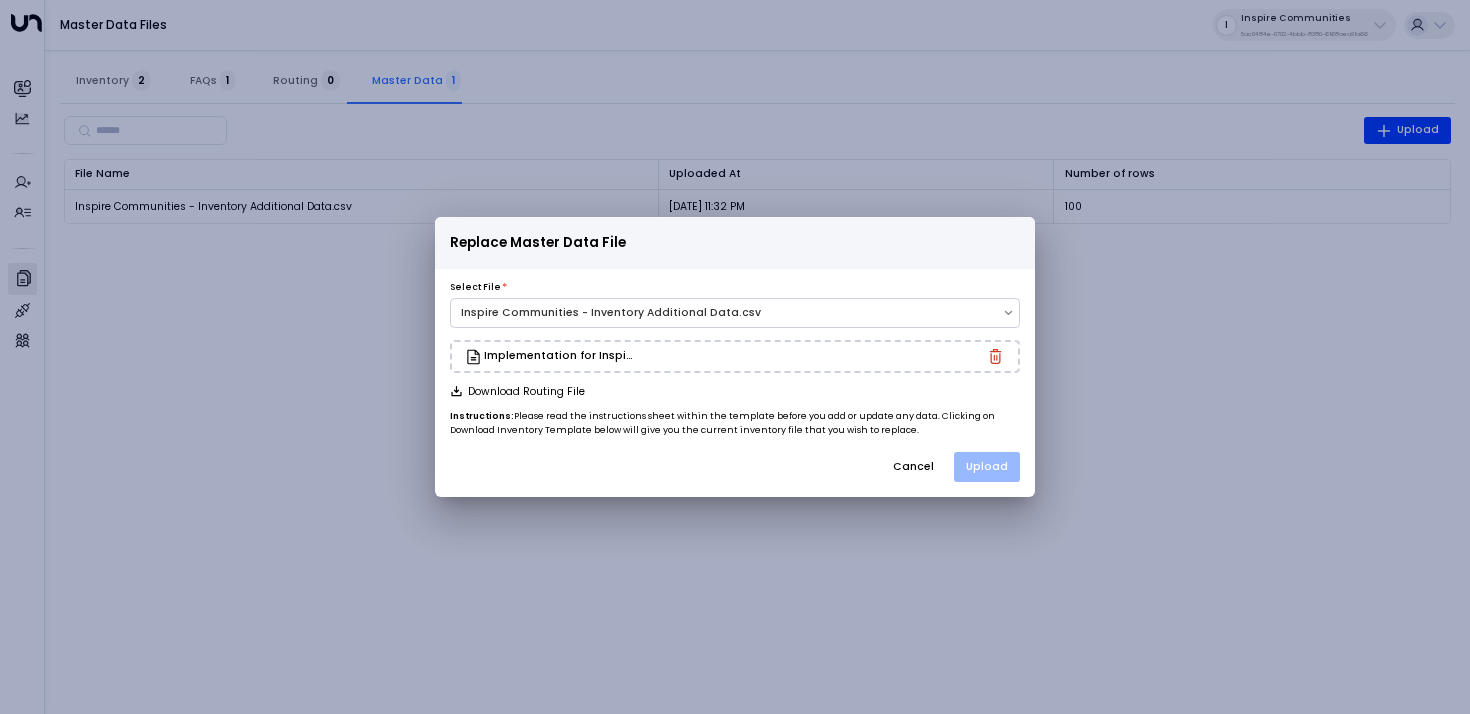 click on "Upload" at bounding box center [987, 467] 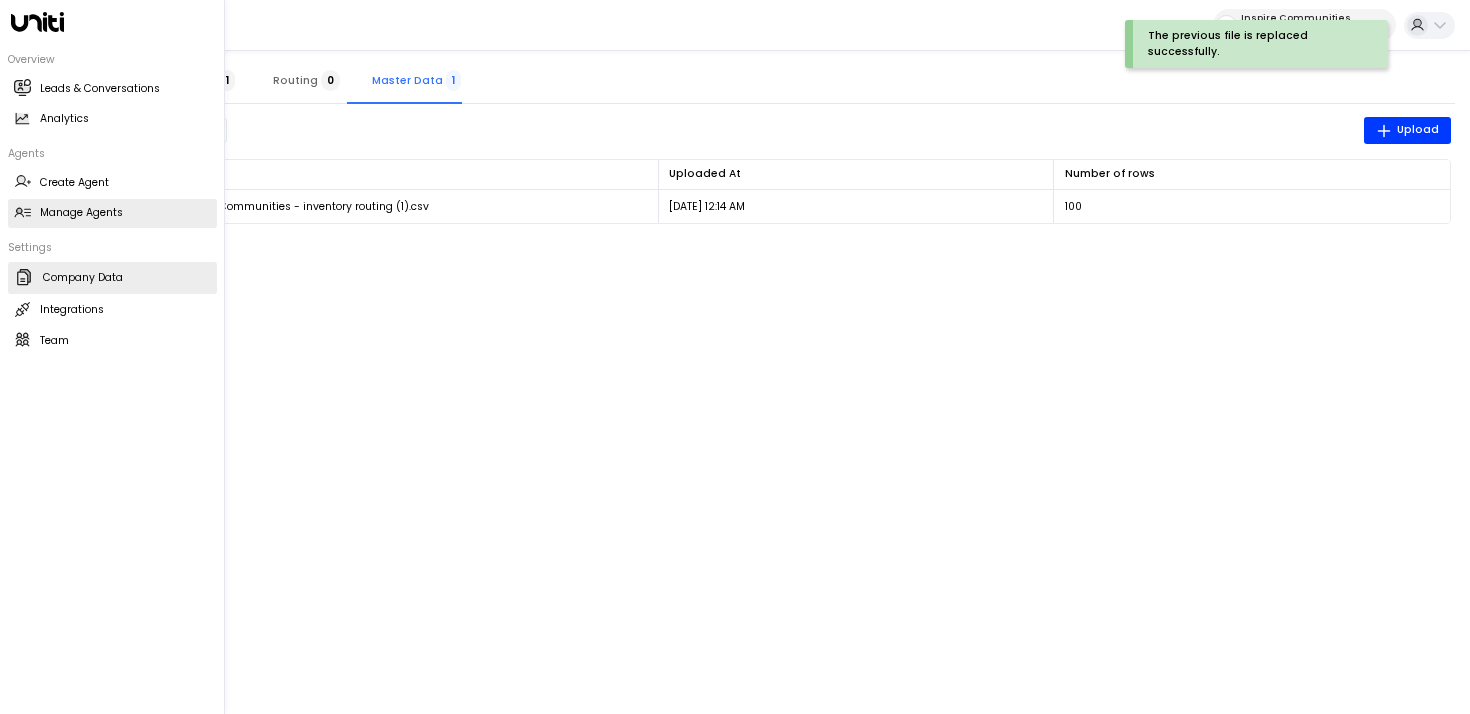 click on "Manage Agents Manage Agents" at bounding box center [112, 213] 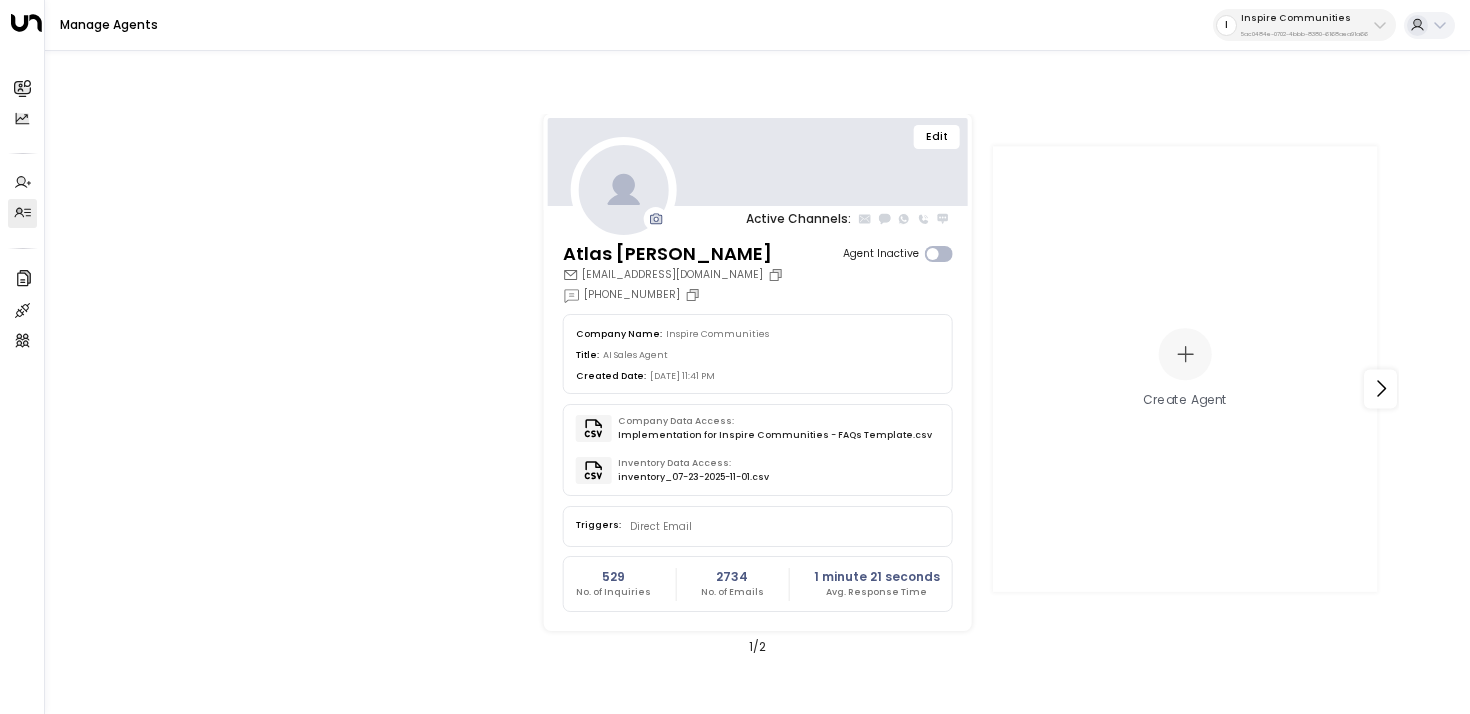 click on "Edit" at bounding box center (937, 137) 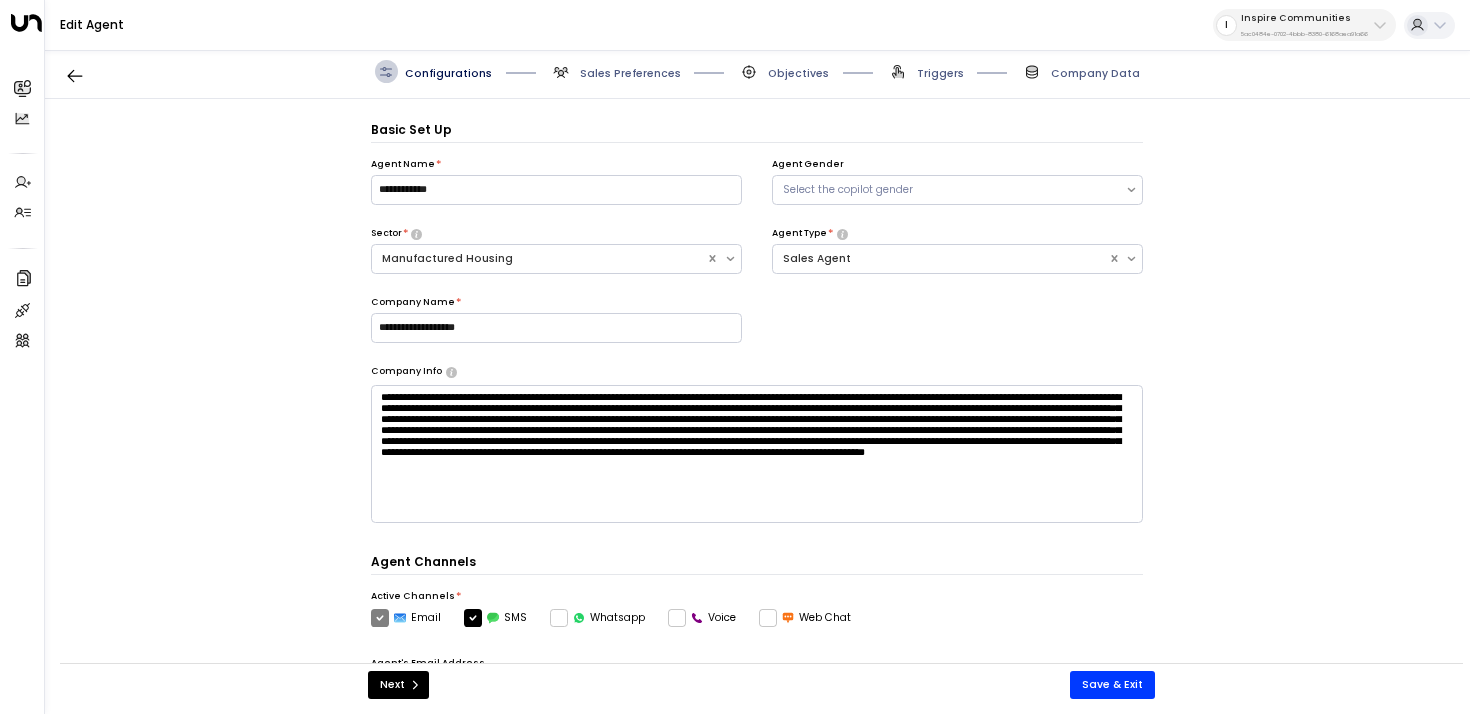 scroll, scrollTop: 22, scrollLeft: 0, axis: vertical 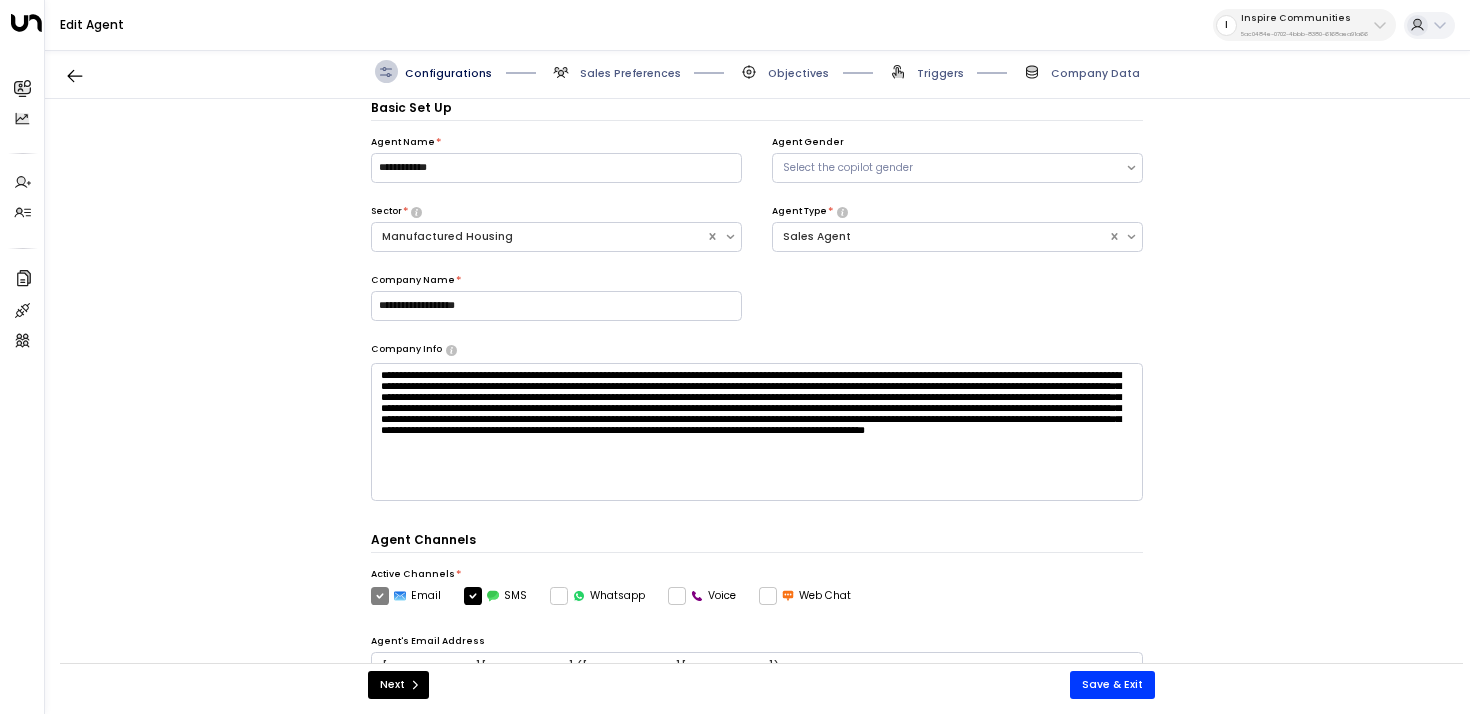 click on "Sales Preferences" at bounding box center (630, 73) 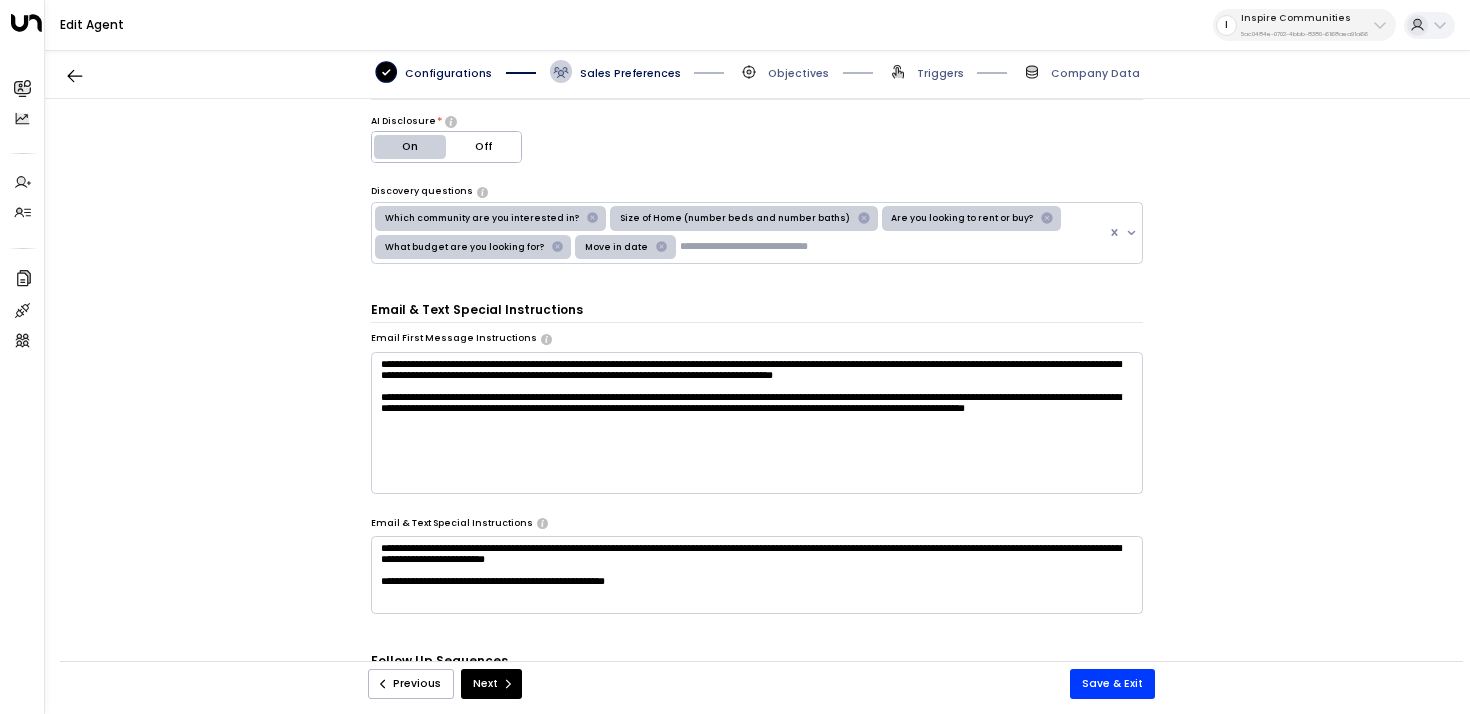 scroll, scrollTop: 406, scrollLeft: 0, axis: vertical 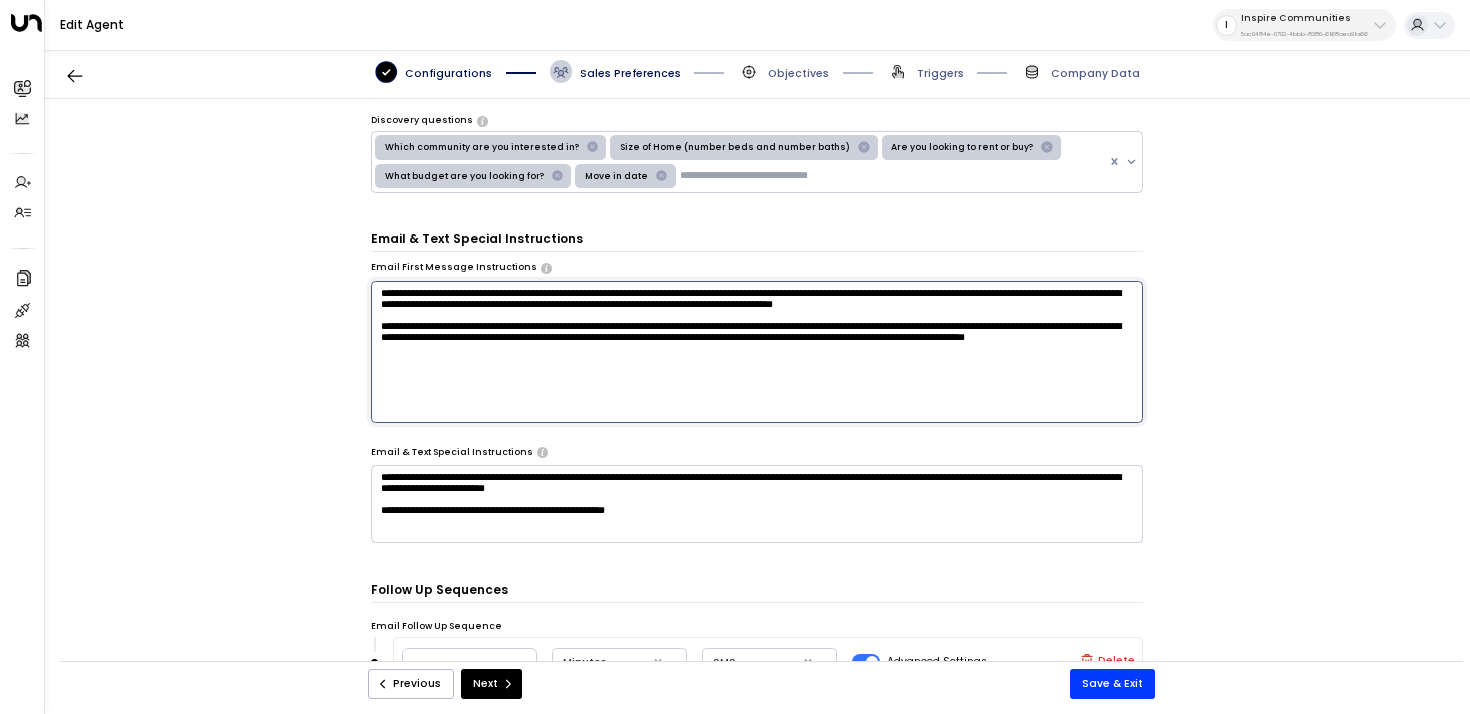 click on "**********" at bounding box center (757, 352) 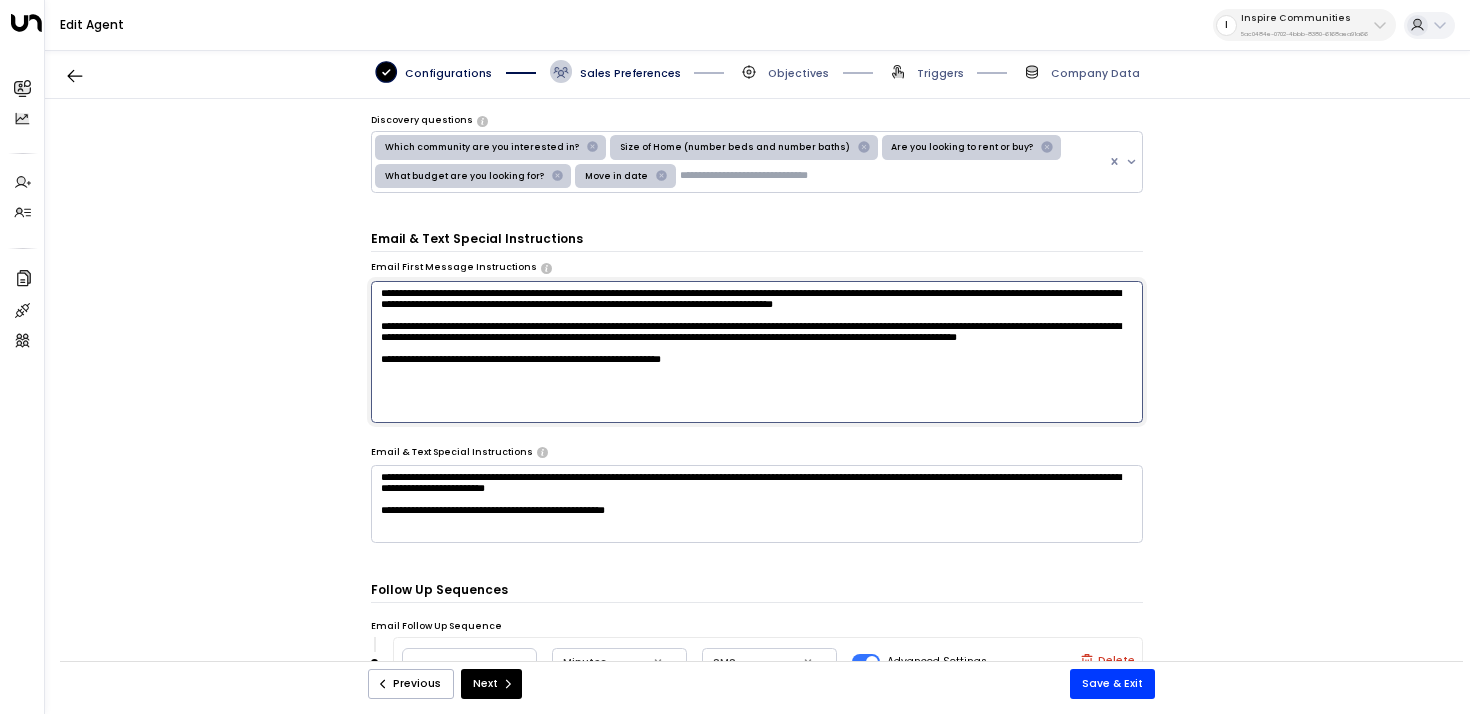 type on "**********" 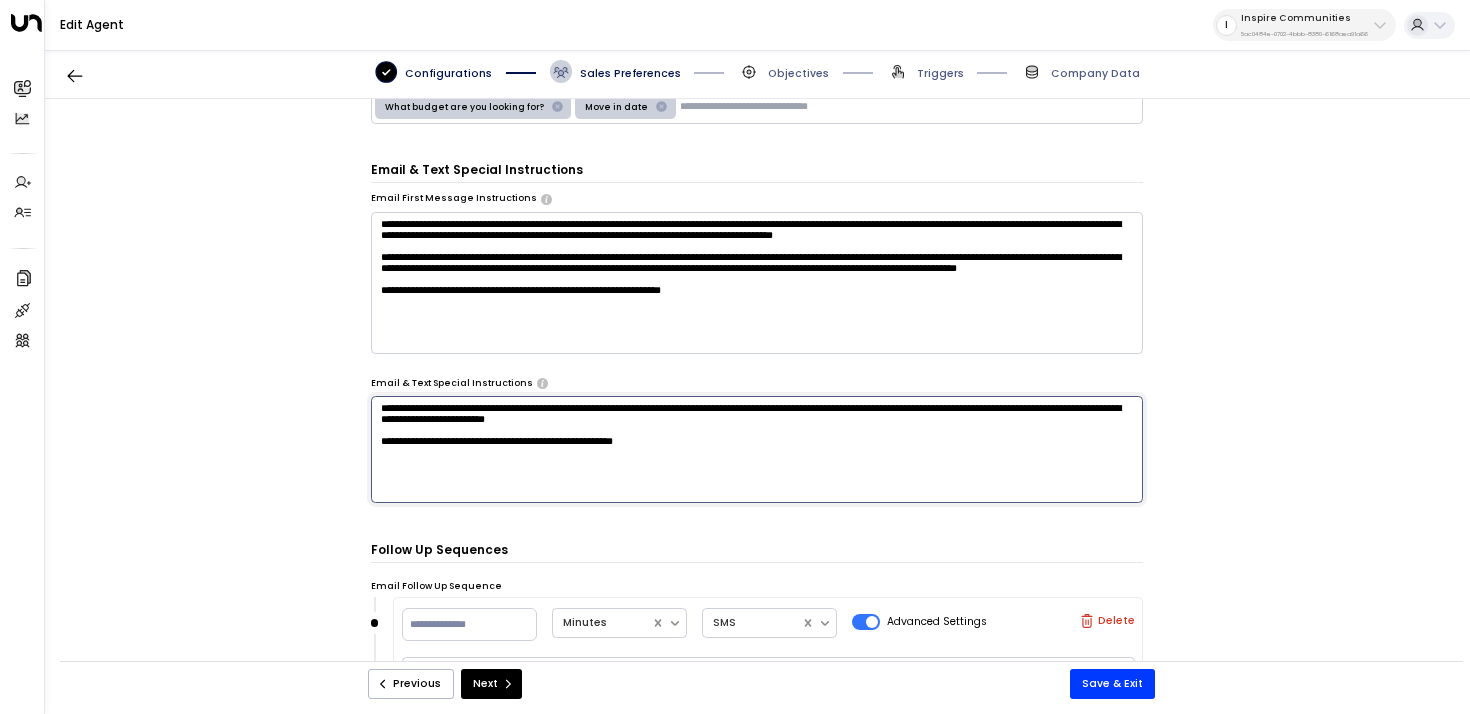 scroll, scrollTop: 533, scrollLeft: 0, axis: vertical 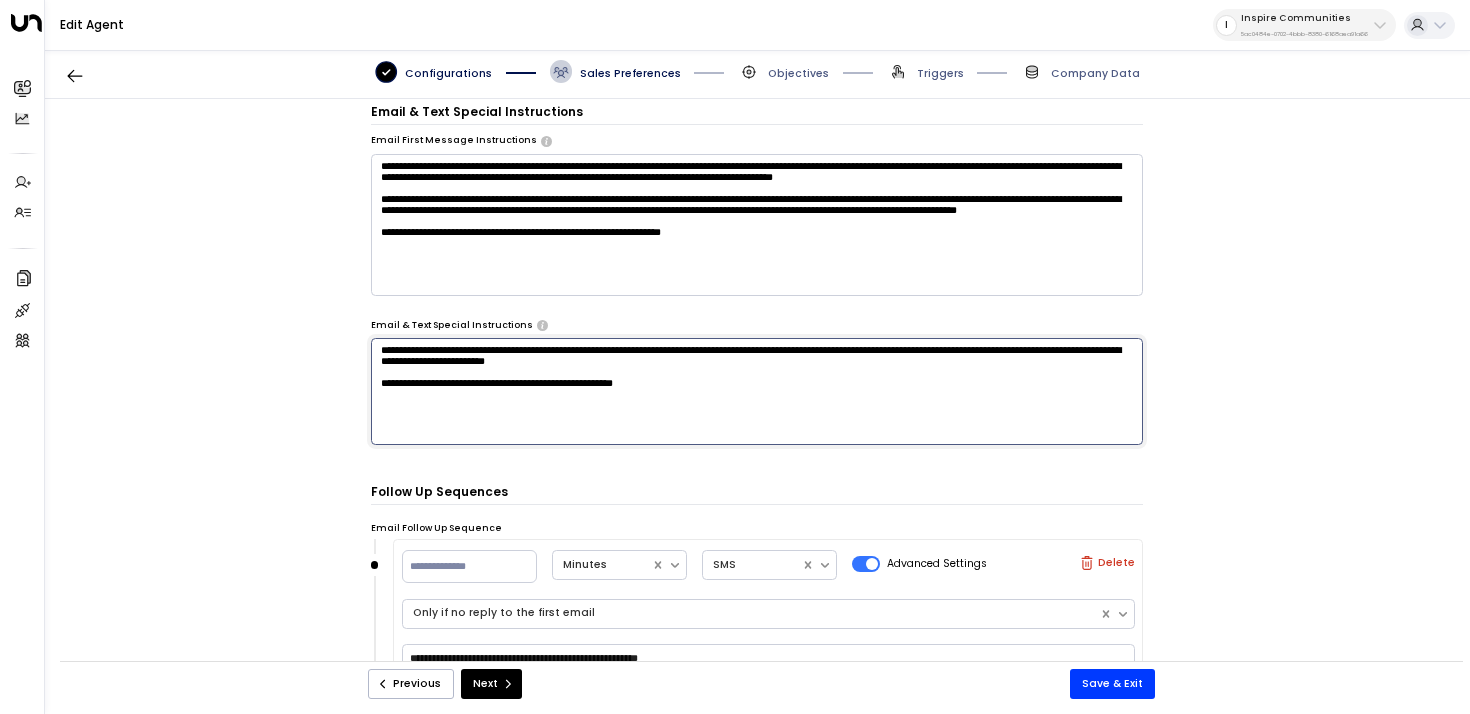 type on "**********" 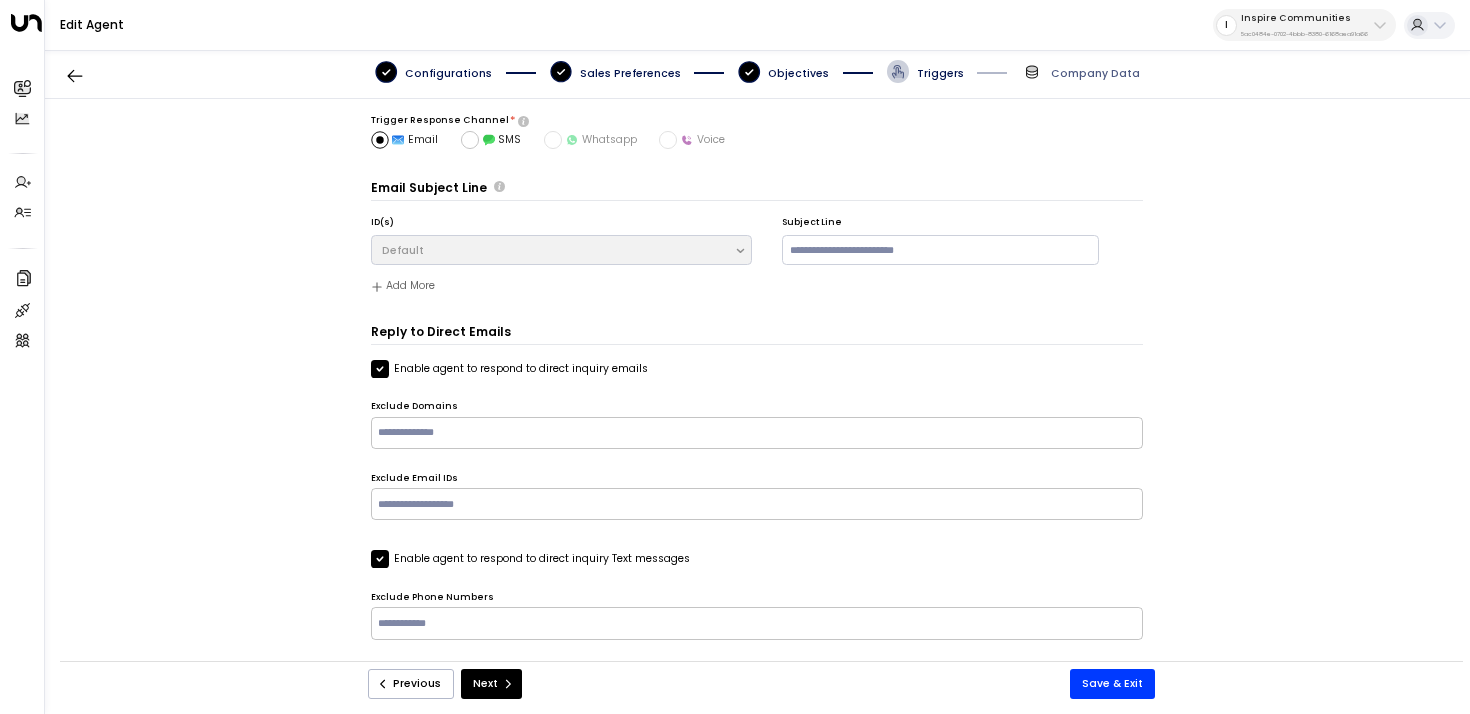 scroll, scrollTop: 22, scrollLeft: 0, axis: vertical 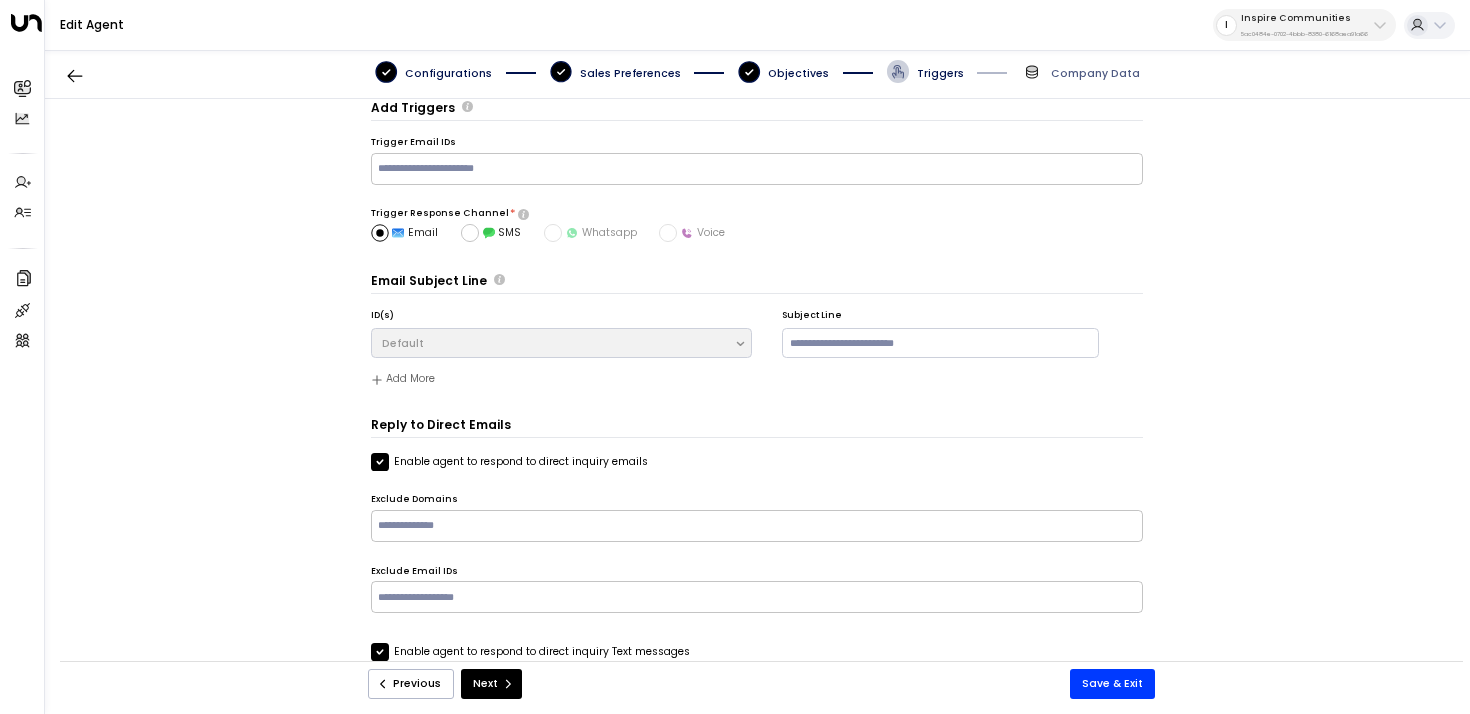 click on "Objectives" at bounding box center (783, 71) 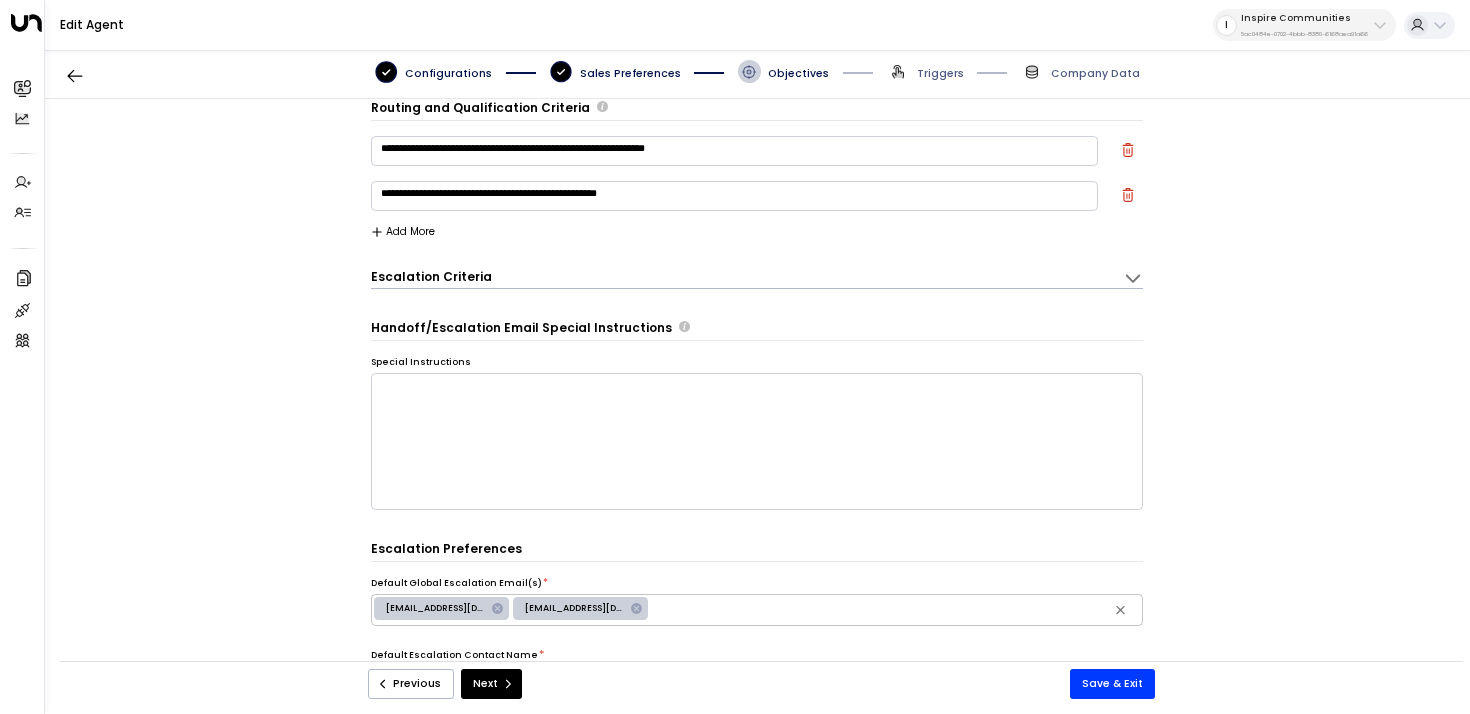 click on "Add More" at bounding box center (403, 232) 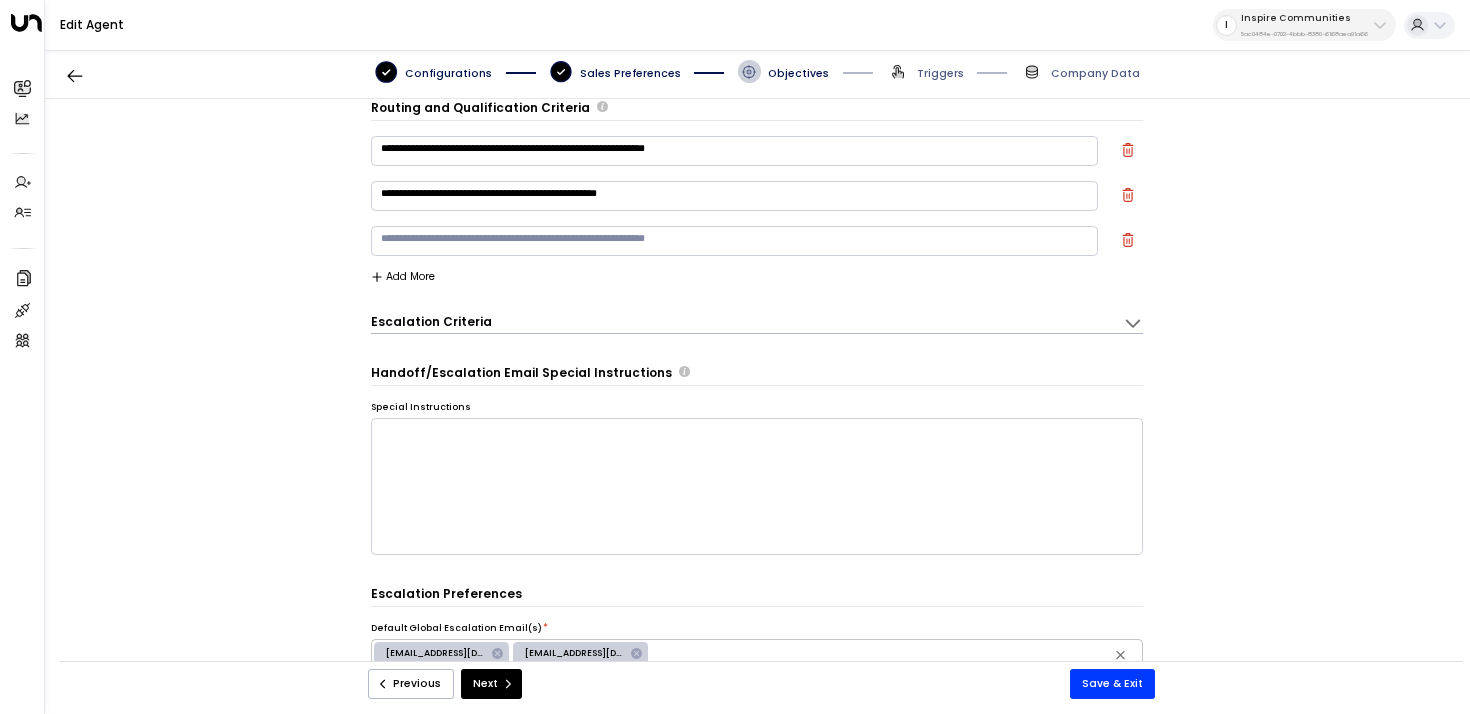 click on "* ​" at bounding box center [735, 241] 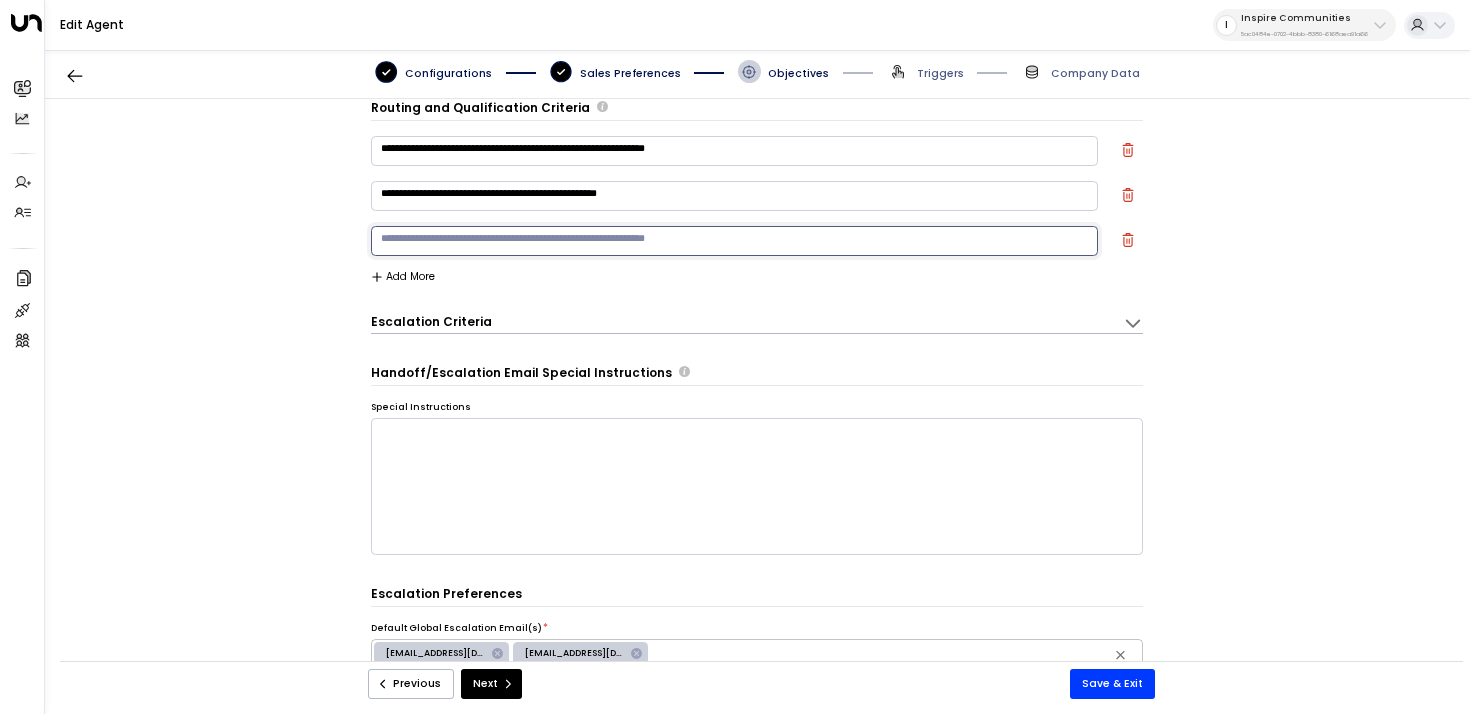 click on "**********" at bounding box center (734, 196) 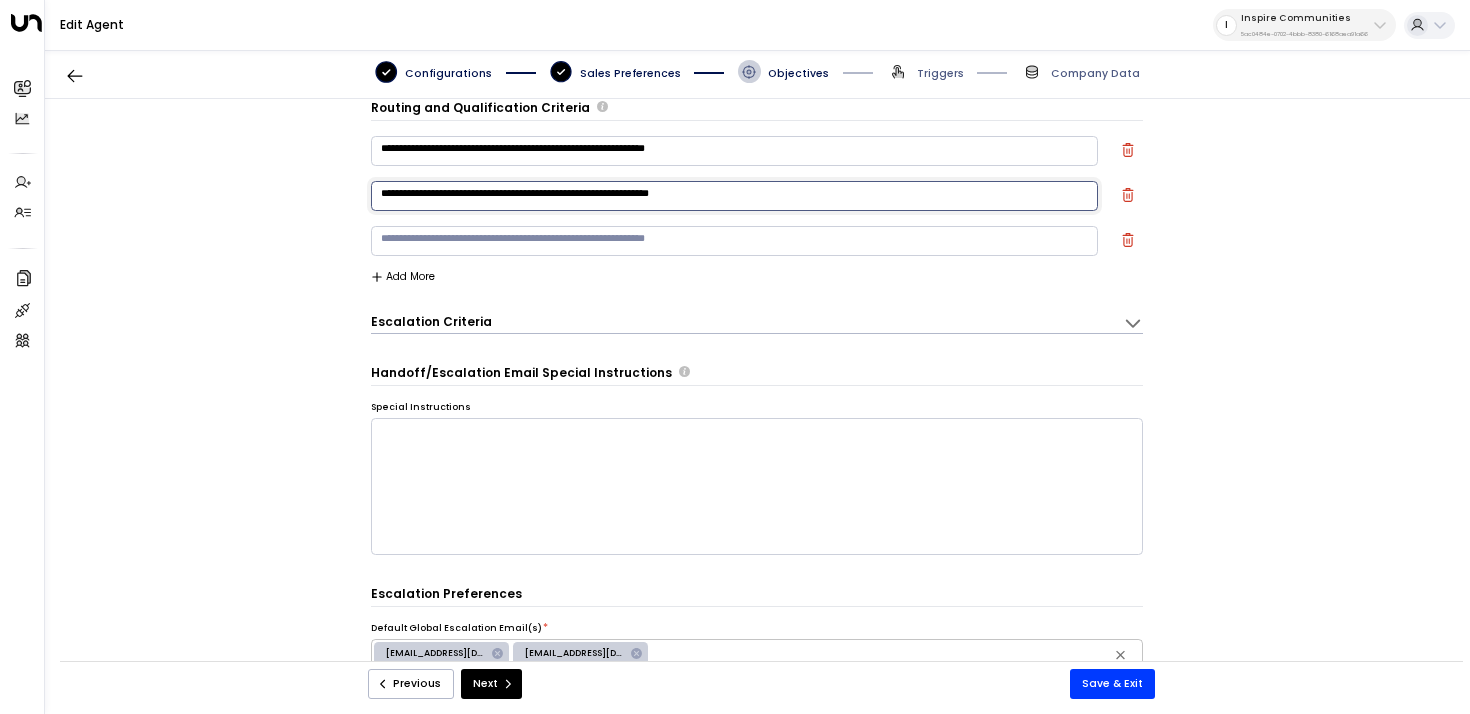 type on "**********" 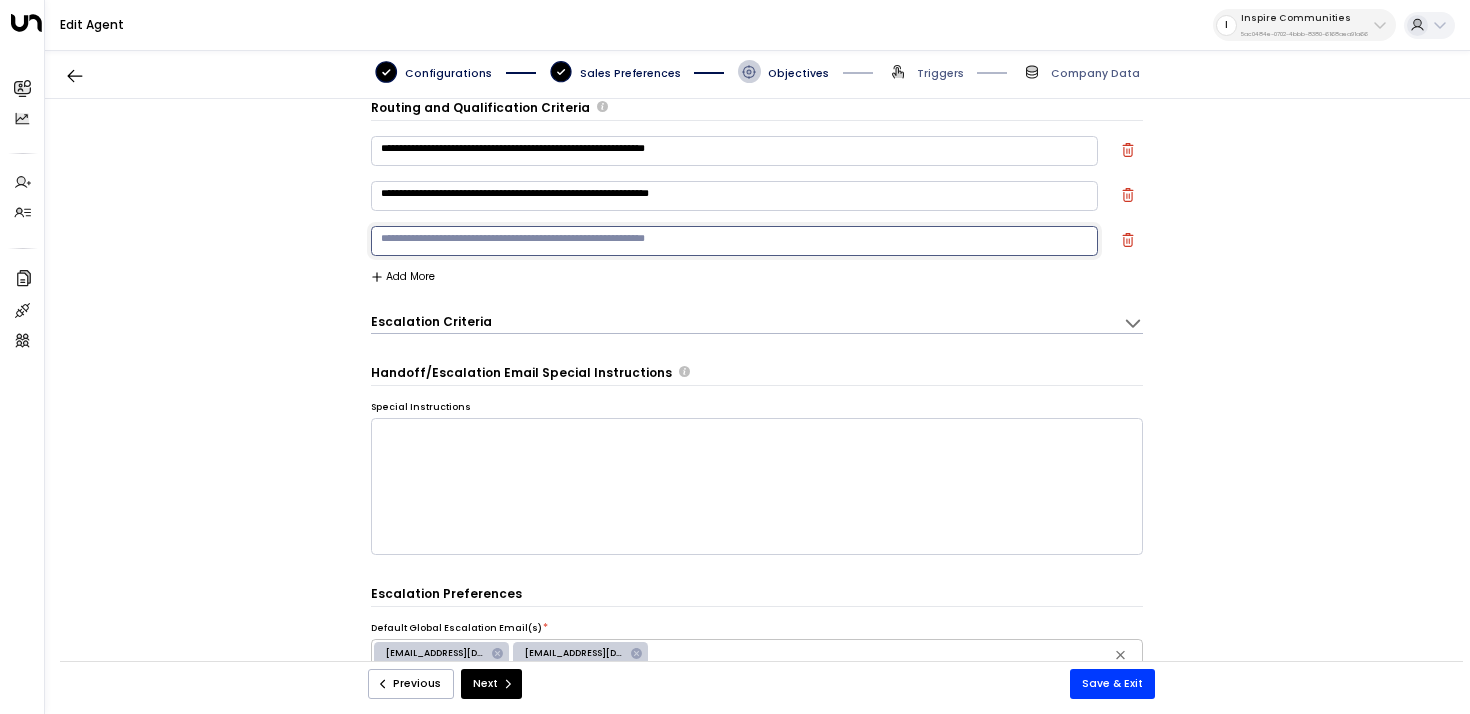 click at bounding box center (734, 241) 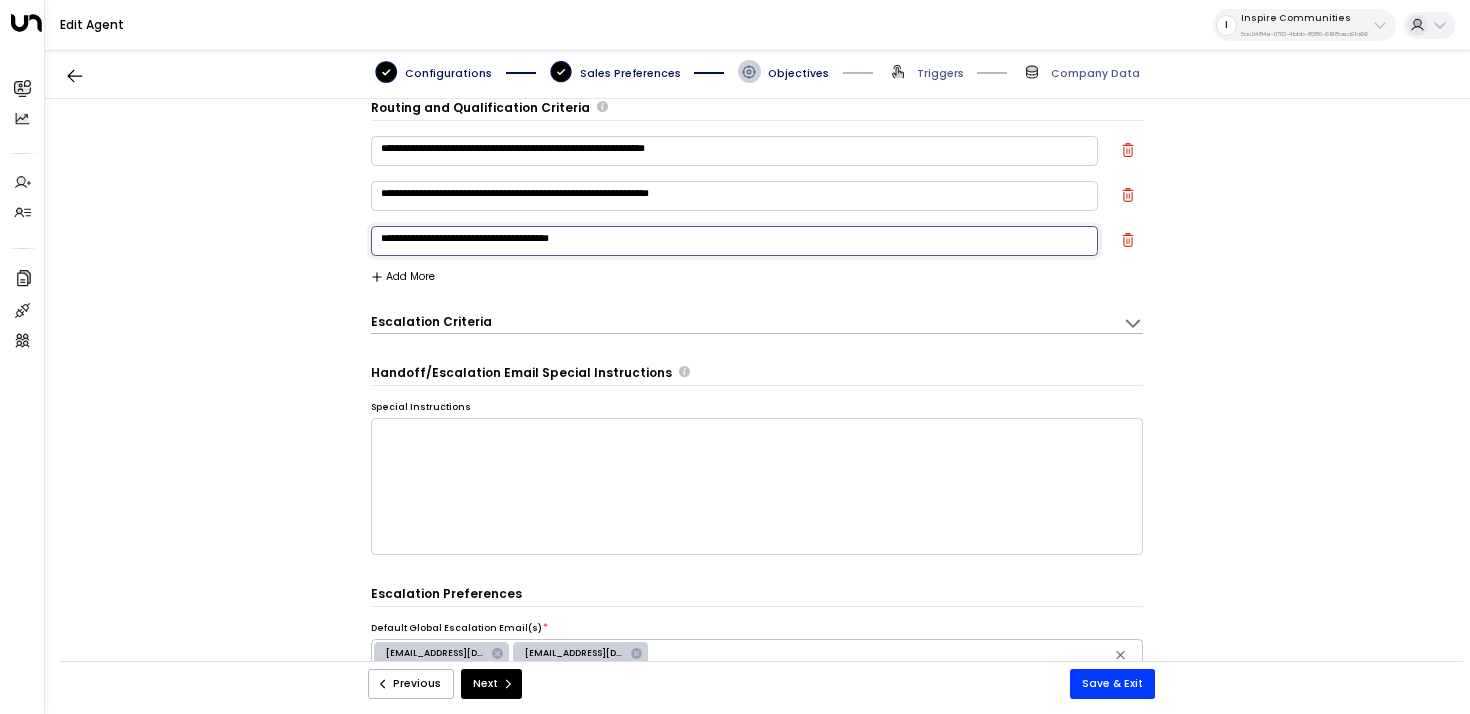 type on "**********" 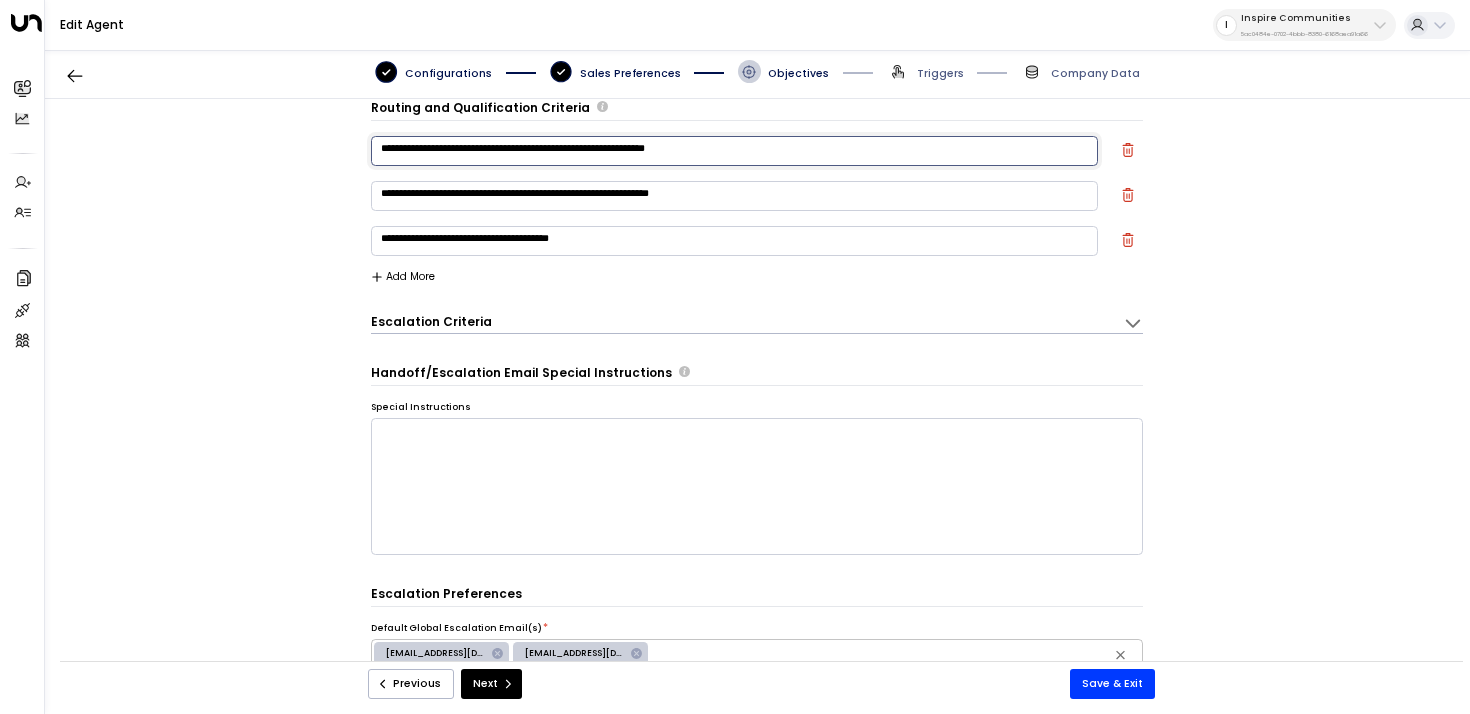 click on "**********" at bounding box center [734, 151] 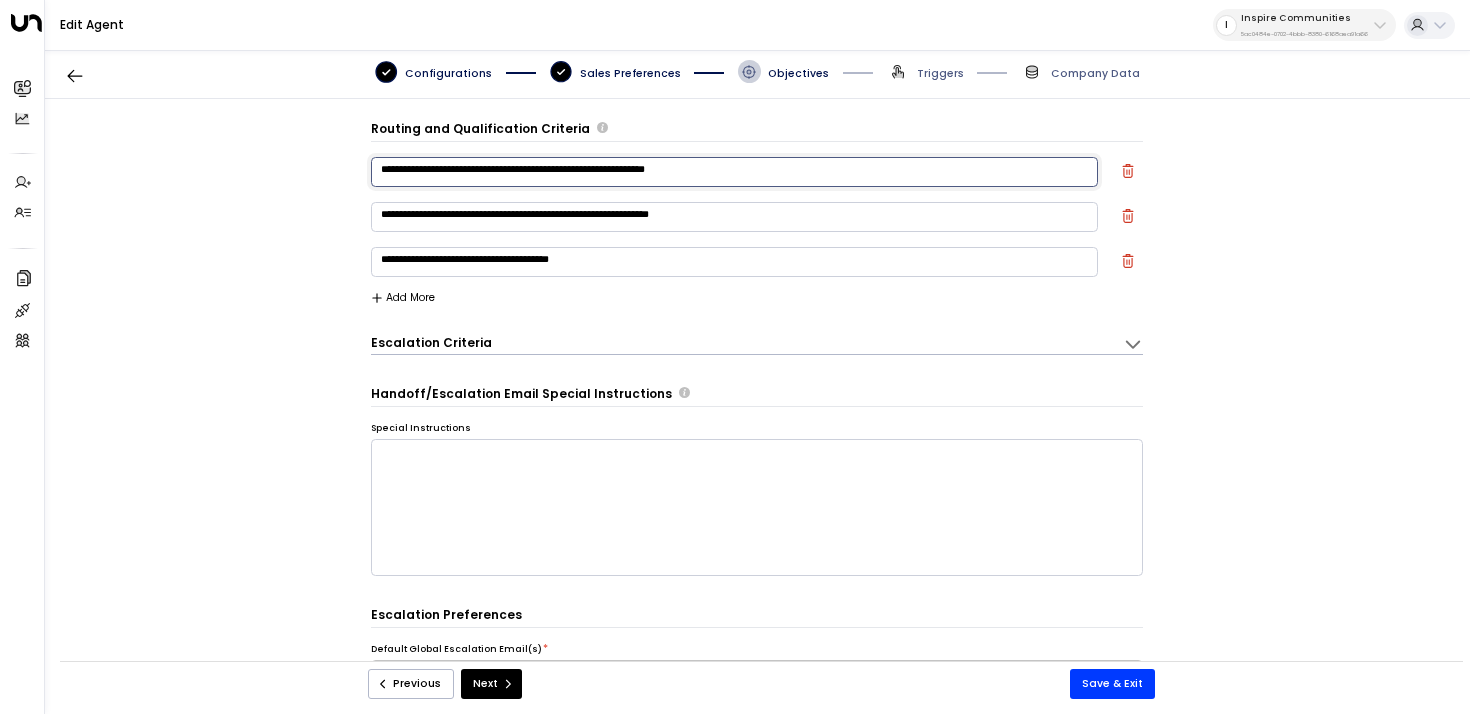 scroll, scrollTop: 0, scrollLeft: 0, axis: both 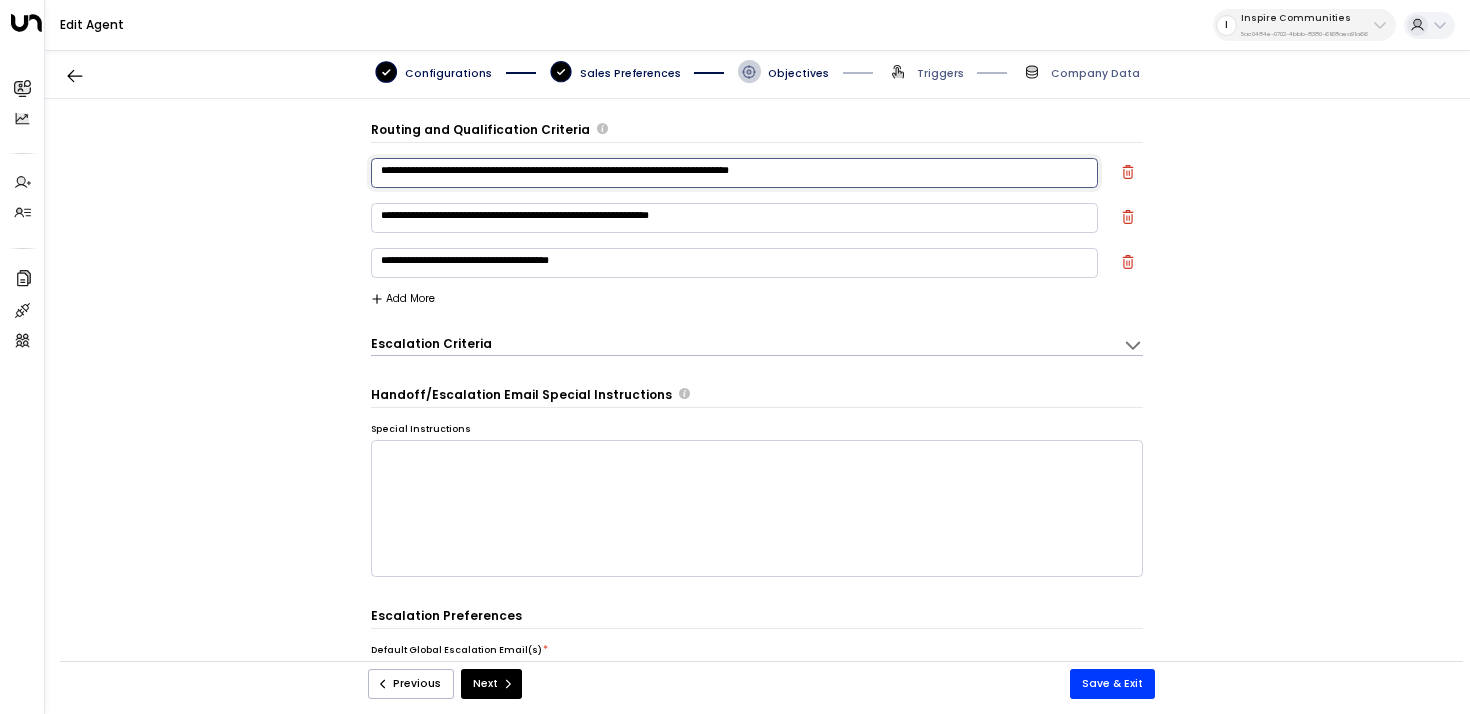 paste on "**********" 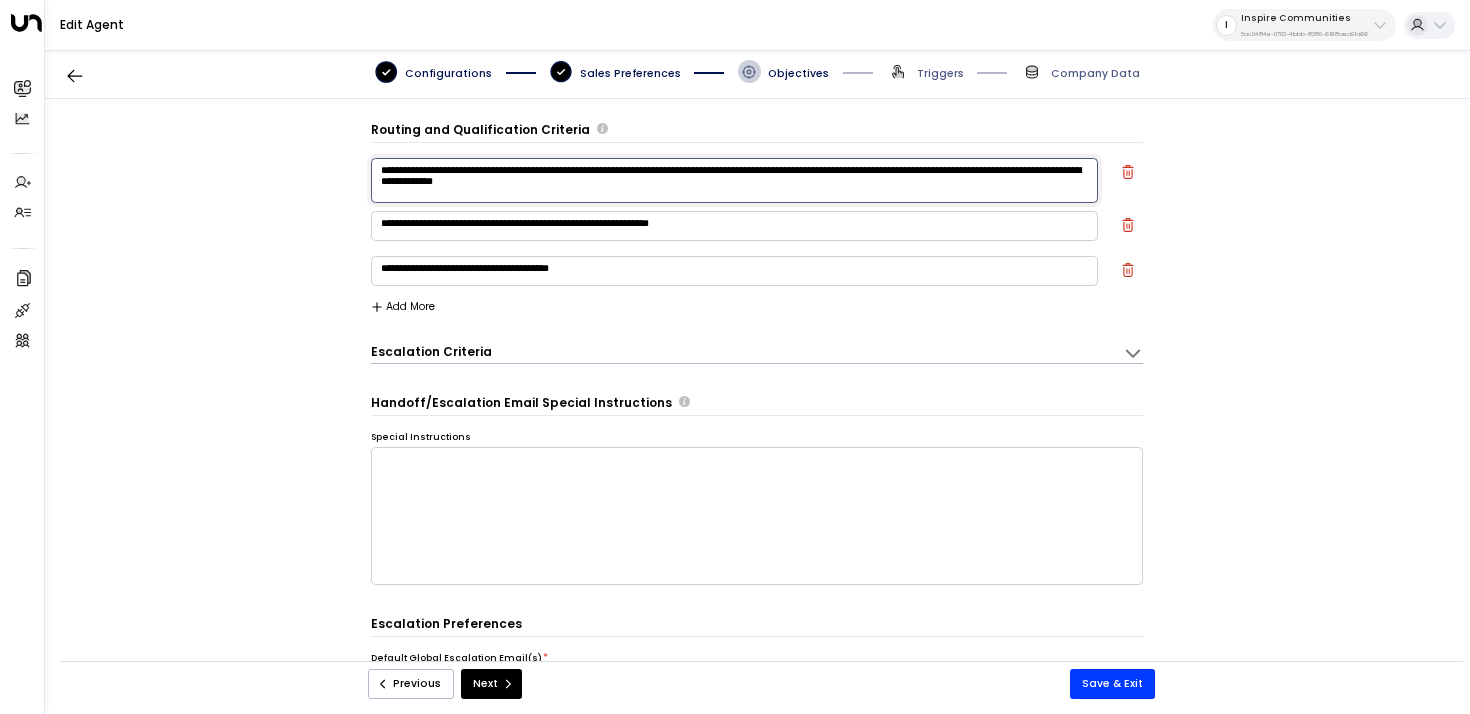 drag, startPoint x: 811, startPoint y: 178, endPoint x: 771, endPoint y: 177, distance: 40.012497 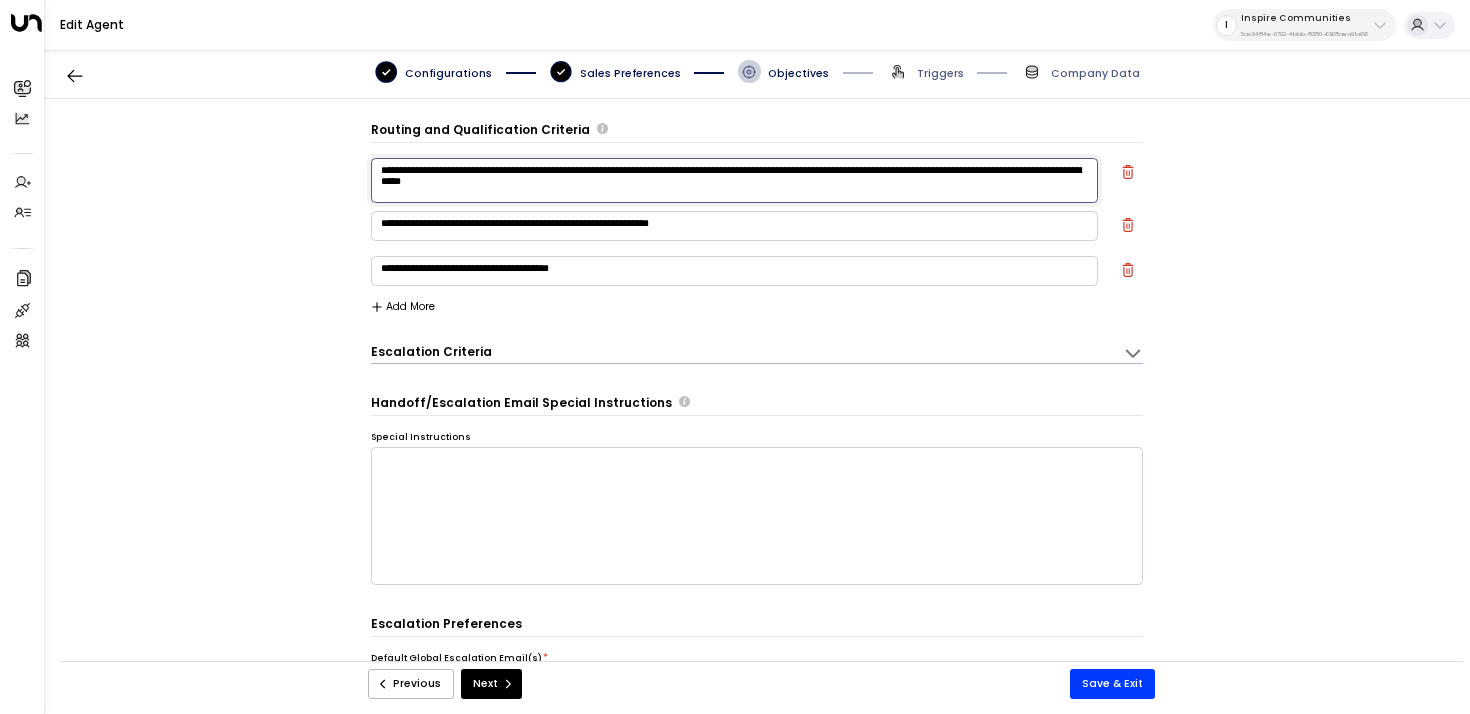 click on "**********" at bounding box center [735, 180] 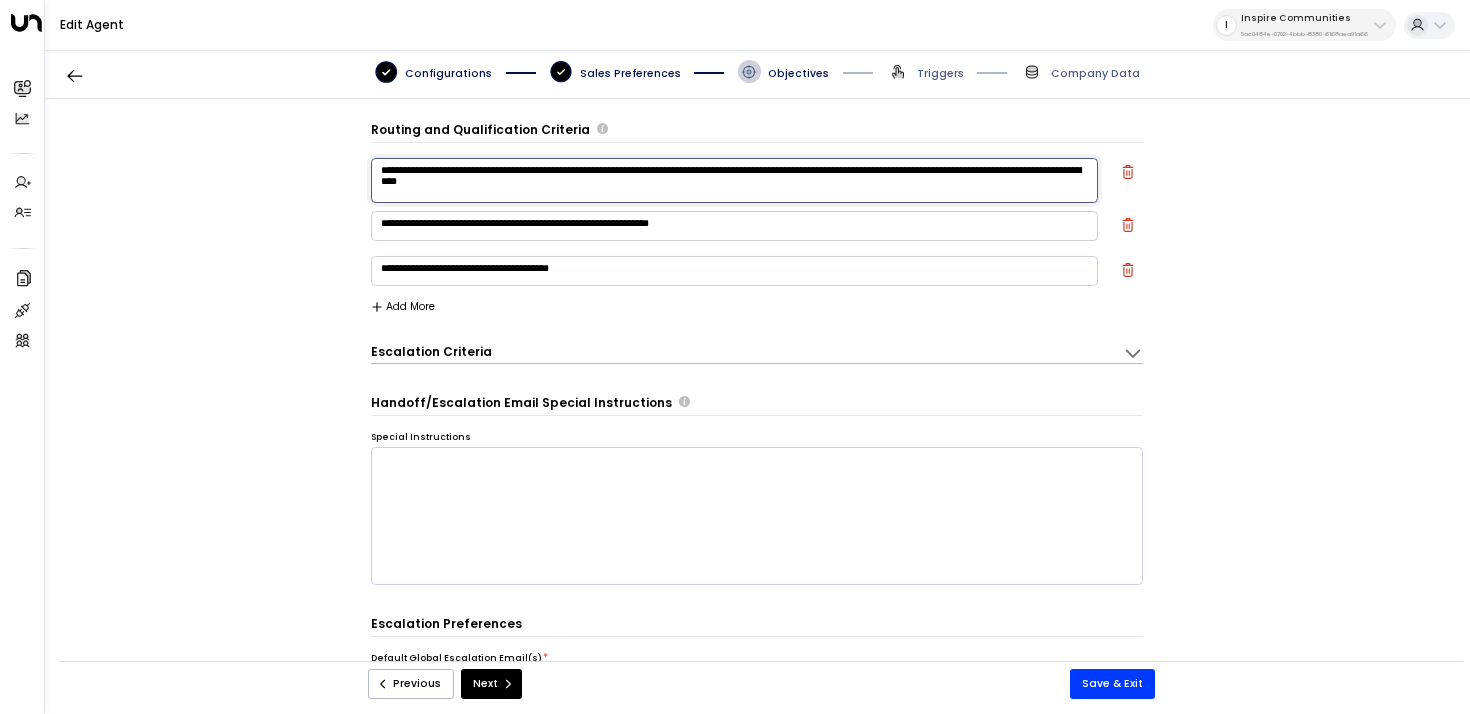 type on "**********" 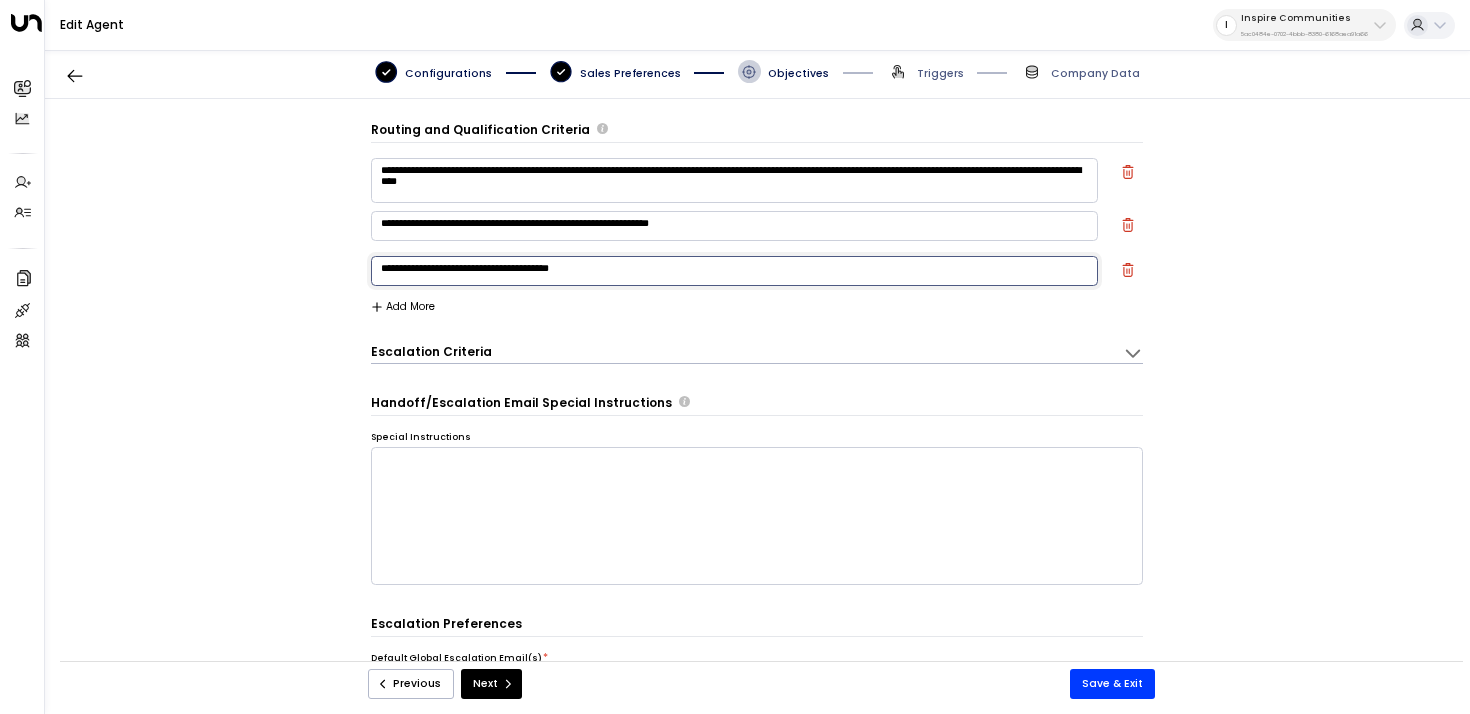 click on "**********" at bounding box center [734, 271] 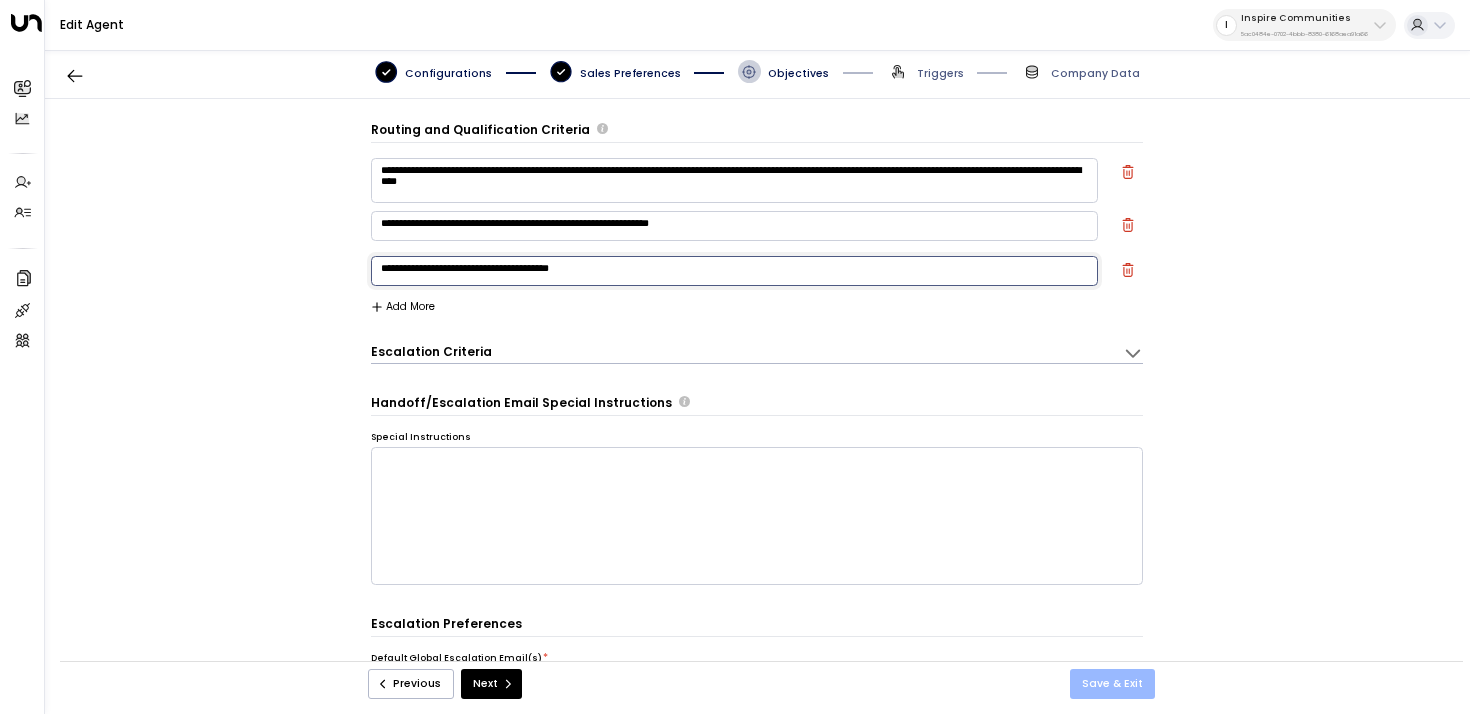 type on "**********" 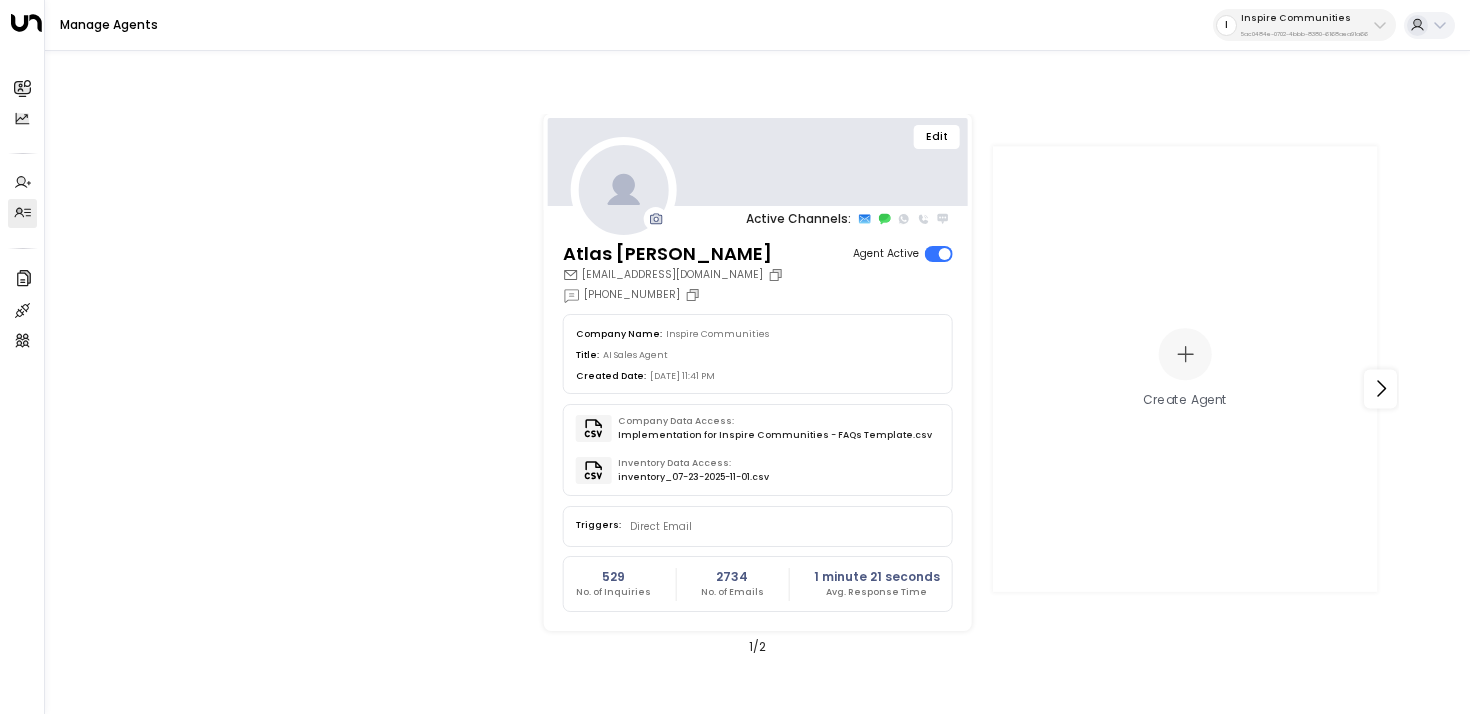 click on "Edit" at bounding box center (937, 137) 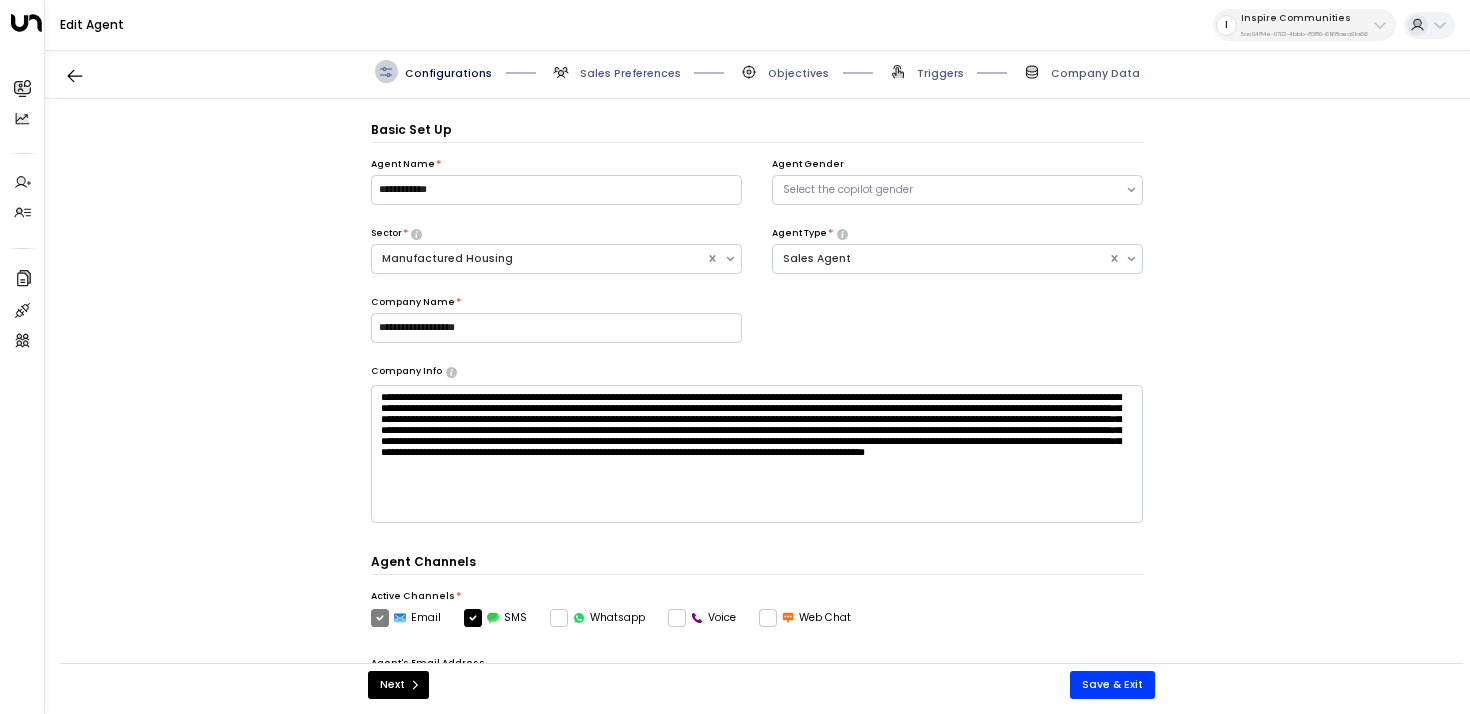 scroll, scrollTop: 22, scrollLeft: 0, axis: vertical 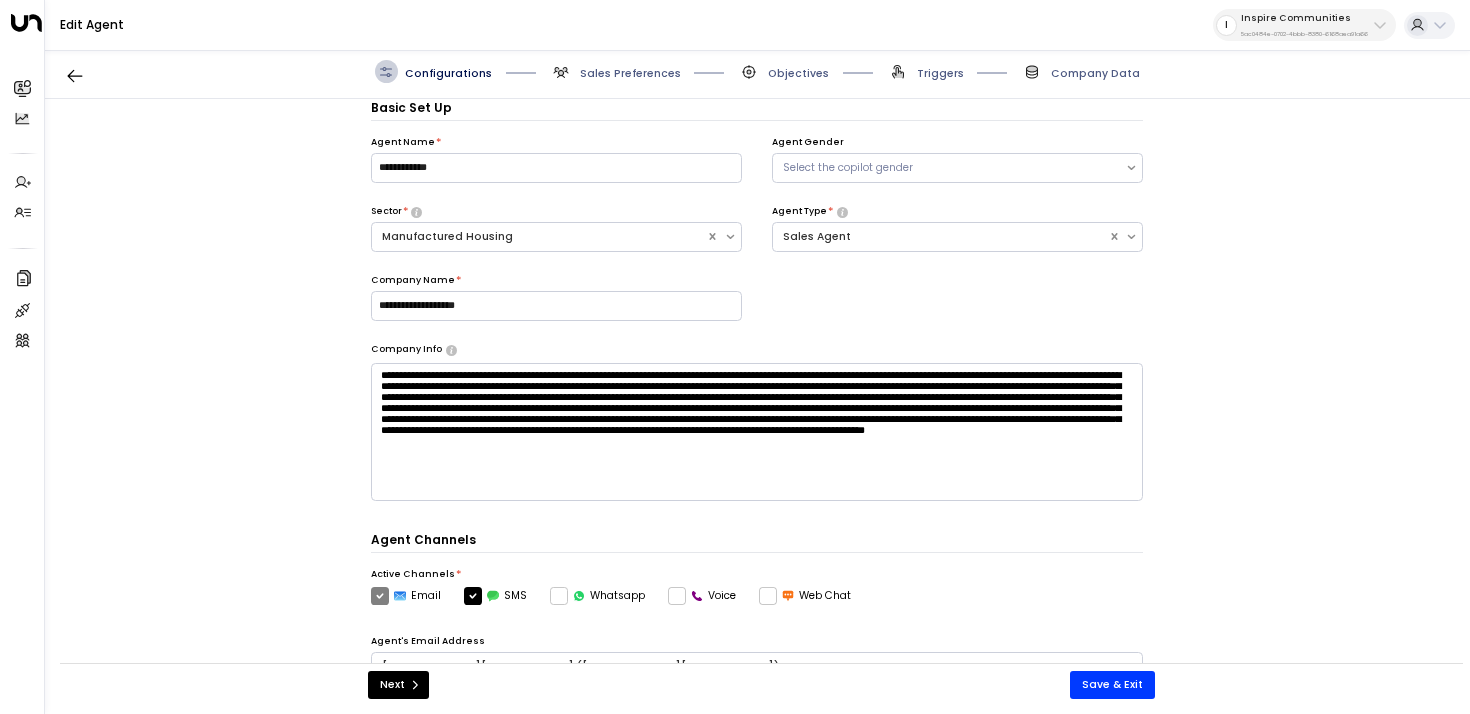 click on "Sales Preferences" at bounding box center [630, 73] 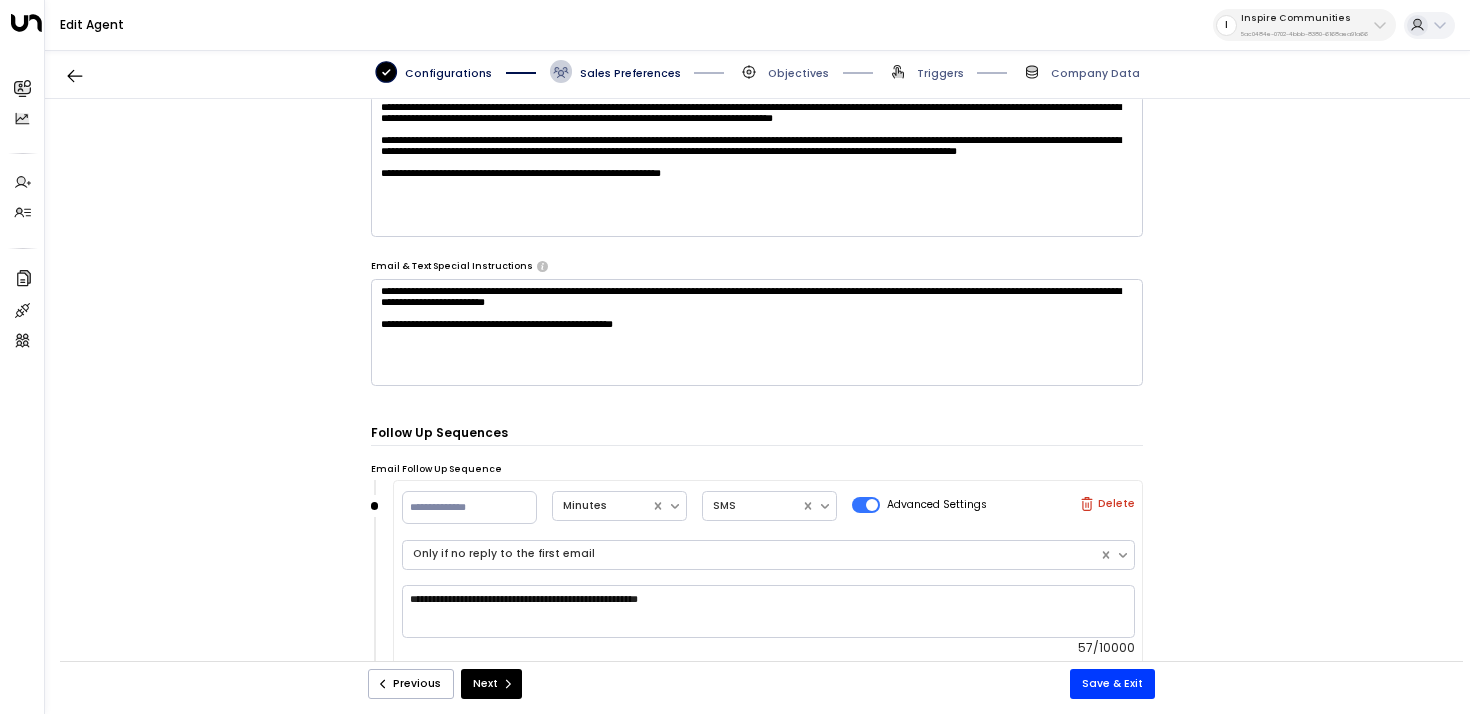 scroll, scrollTop: 712, scrollLeft: 0, axis: vertical 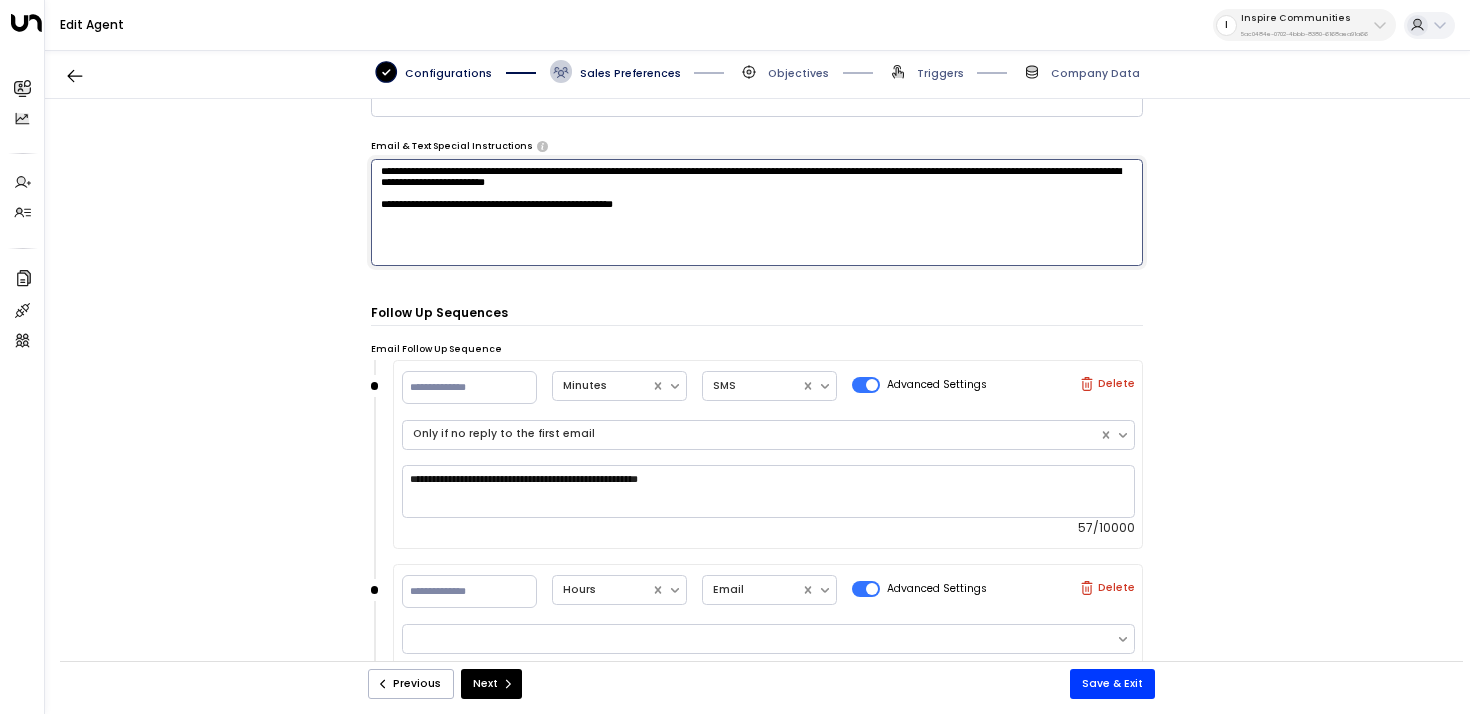click on "**********" at bounding box center [757, 212] 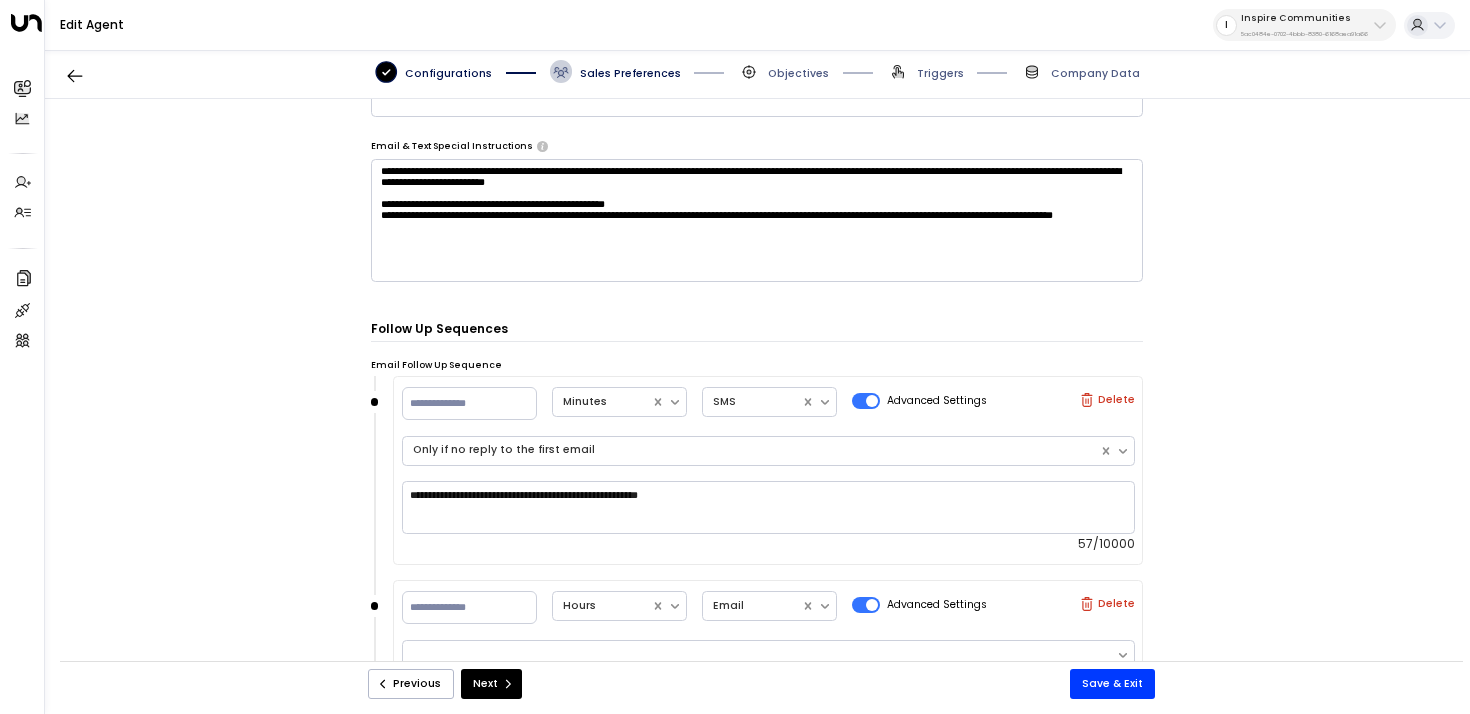 click on "**********" at bounding box center (757, 220) 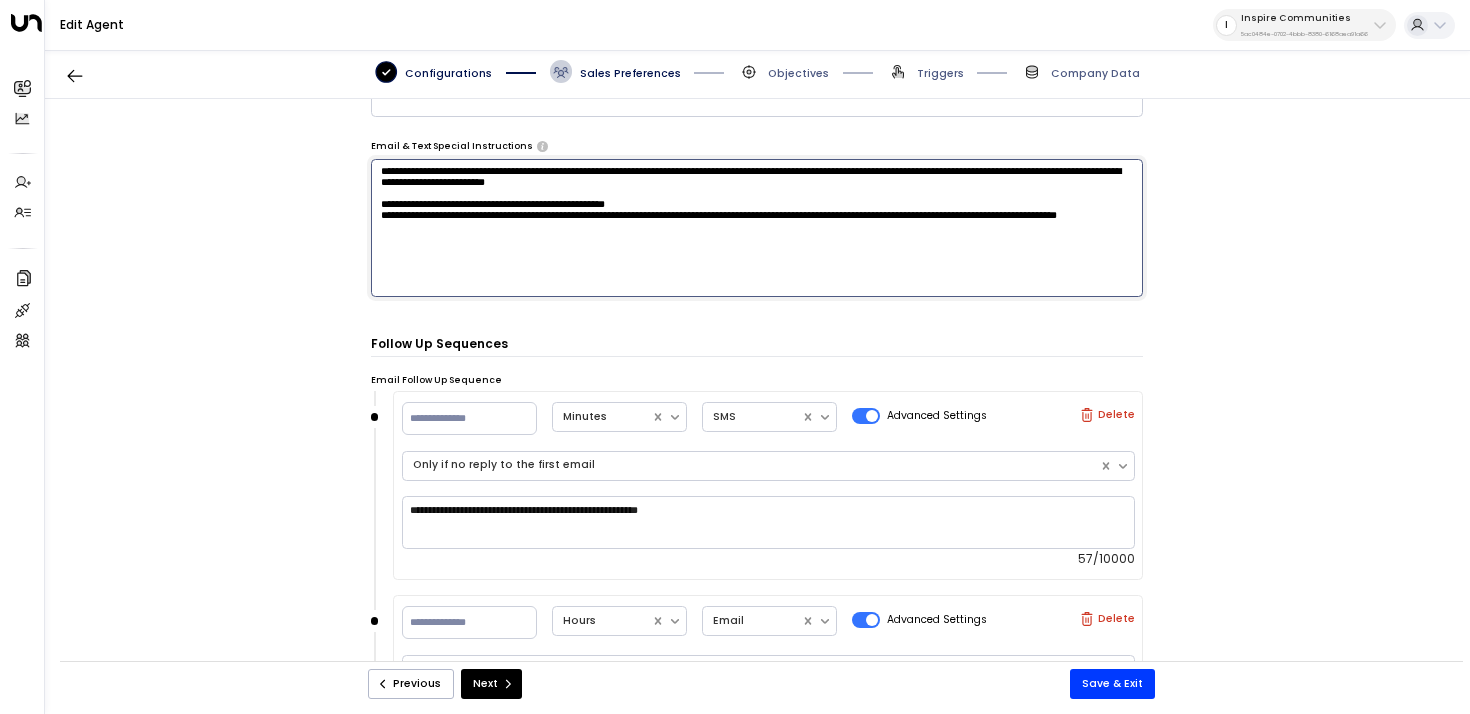 click on "**********" at bounding box center (757, 228) 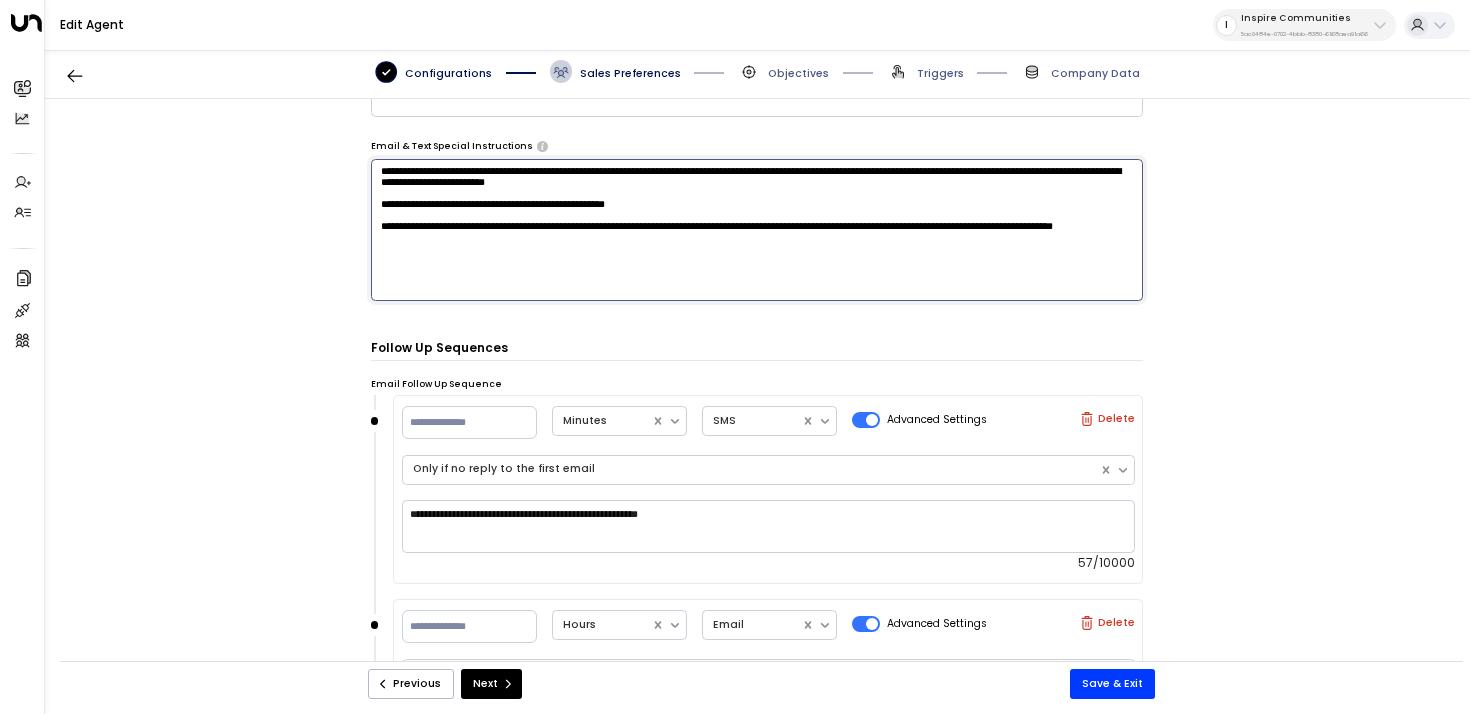 click on "**********" at bounding box center (757, 230) 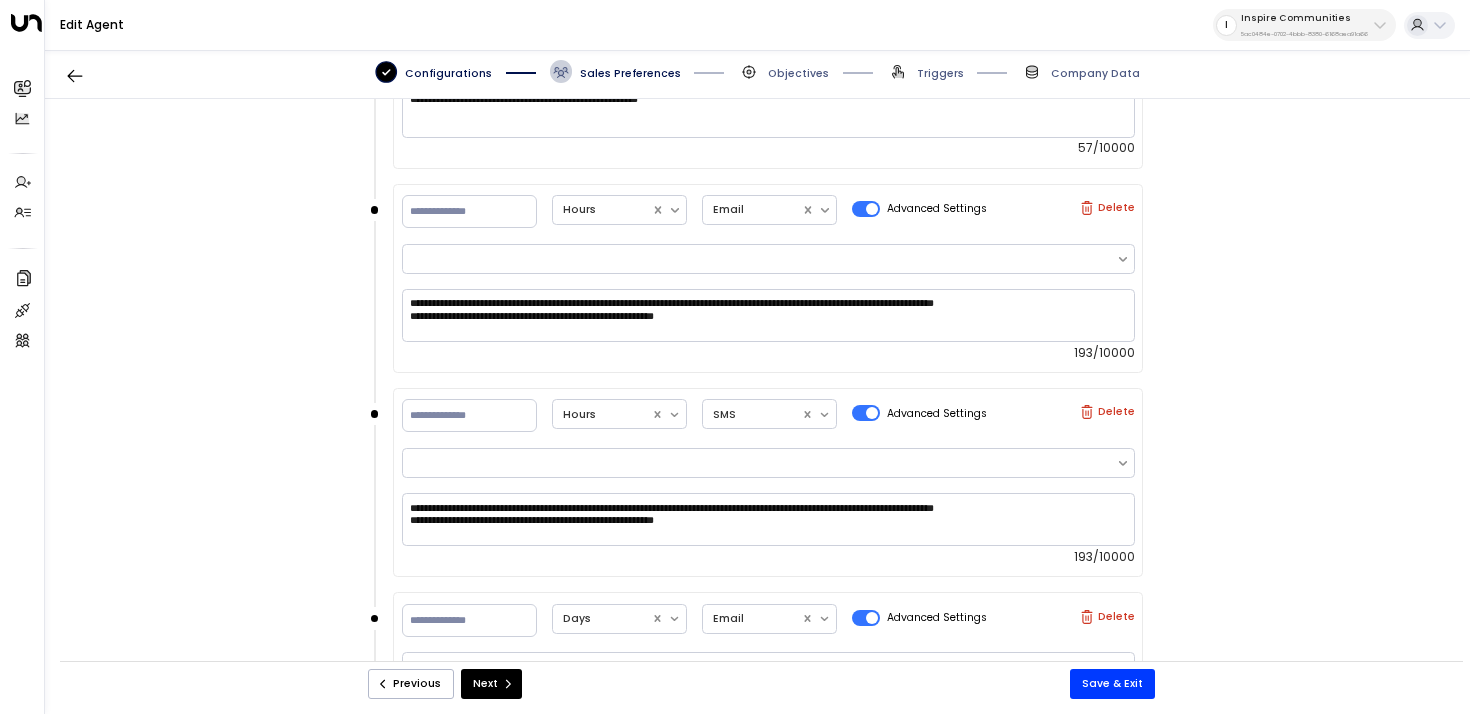 scroll, scrollTop: 1141, scrollLeft: 0, axis: vertical 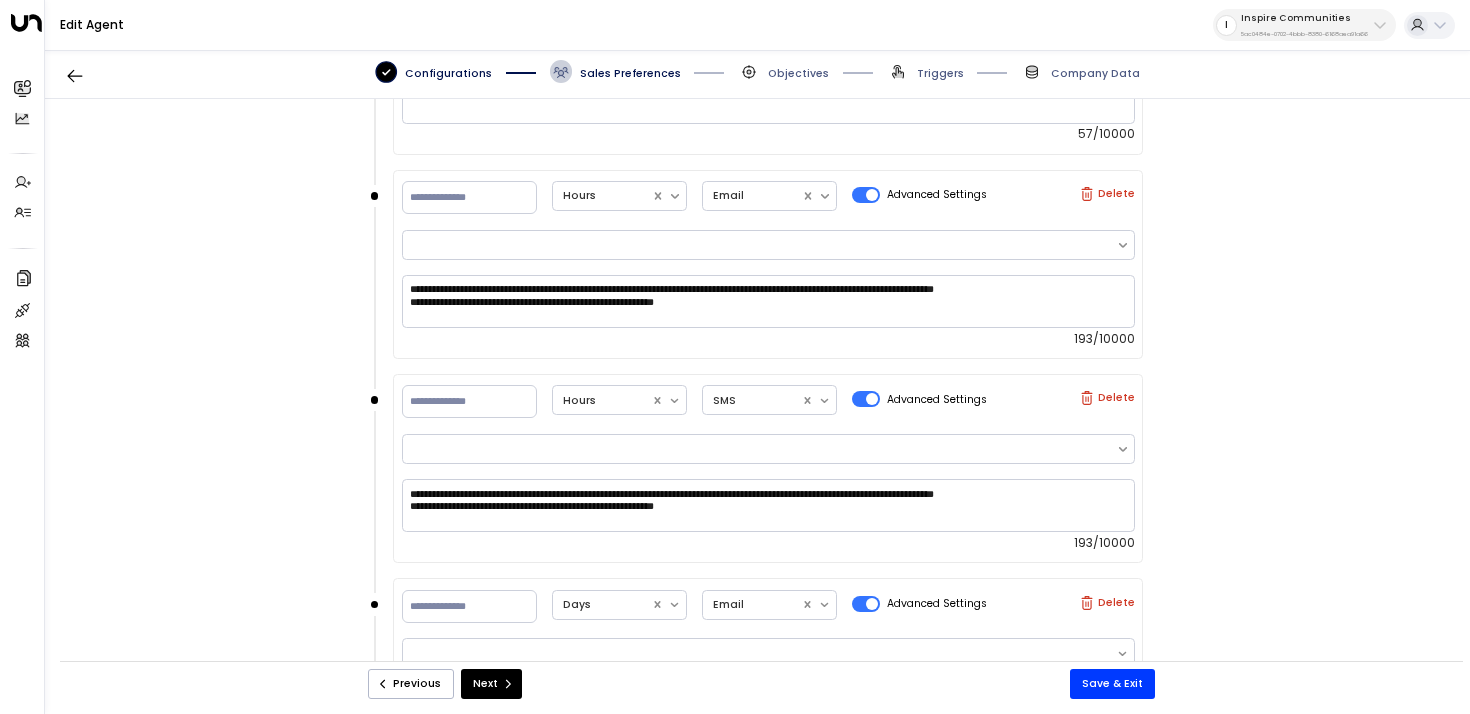 type on "**********" 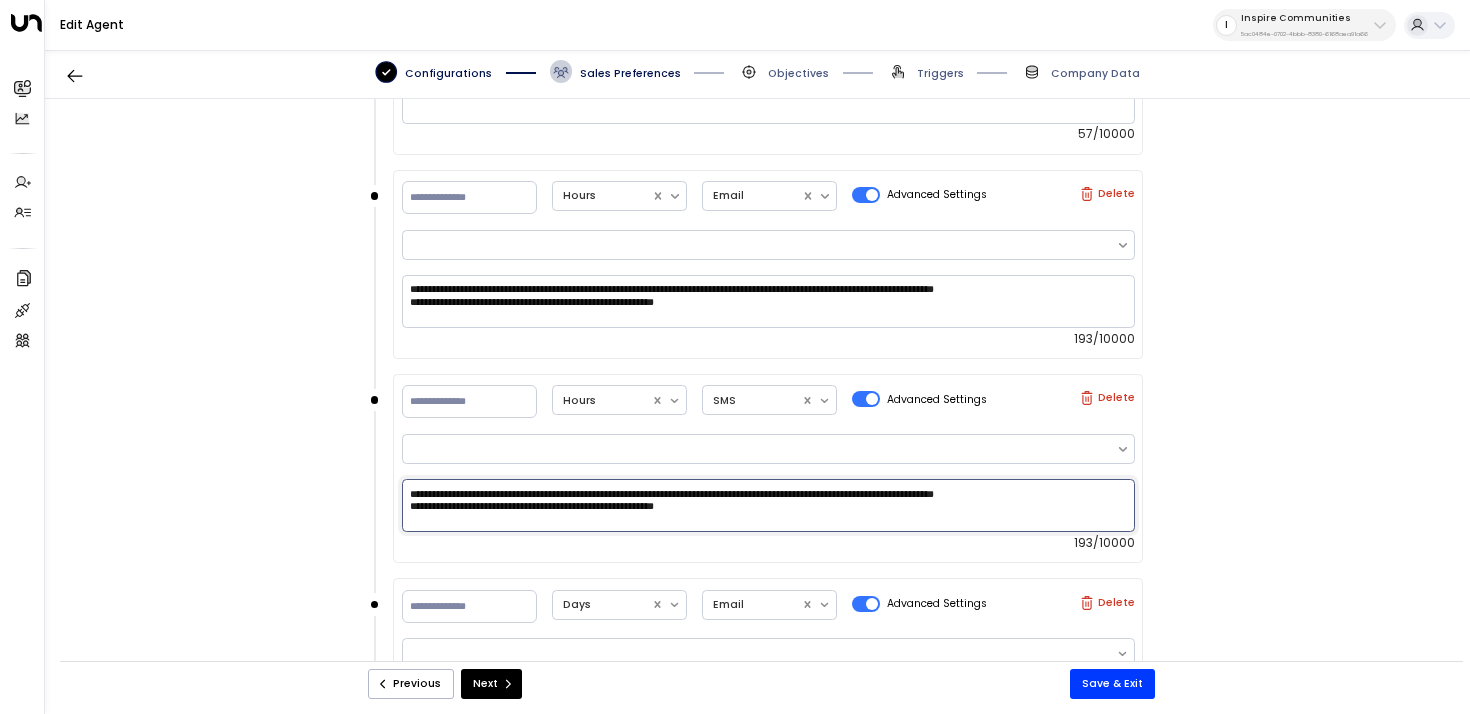 click on "**********" at bounding box center (768, 505) 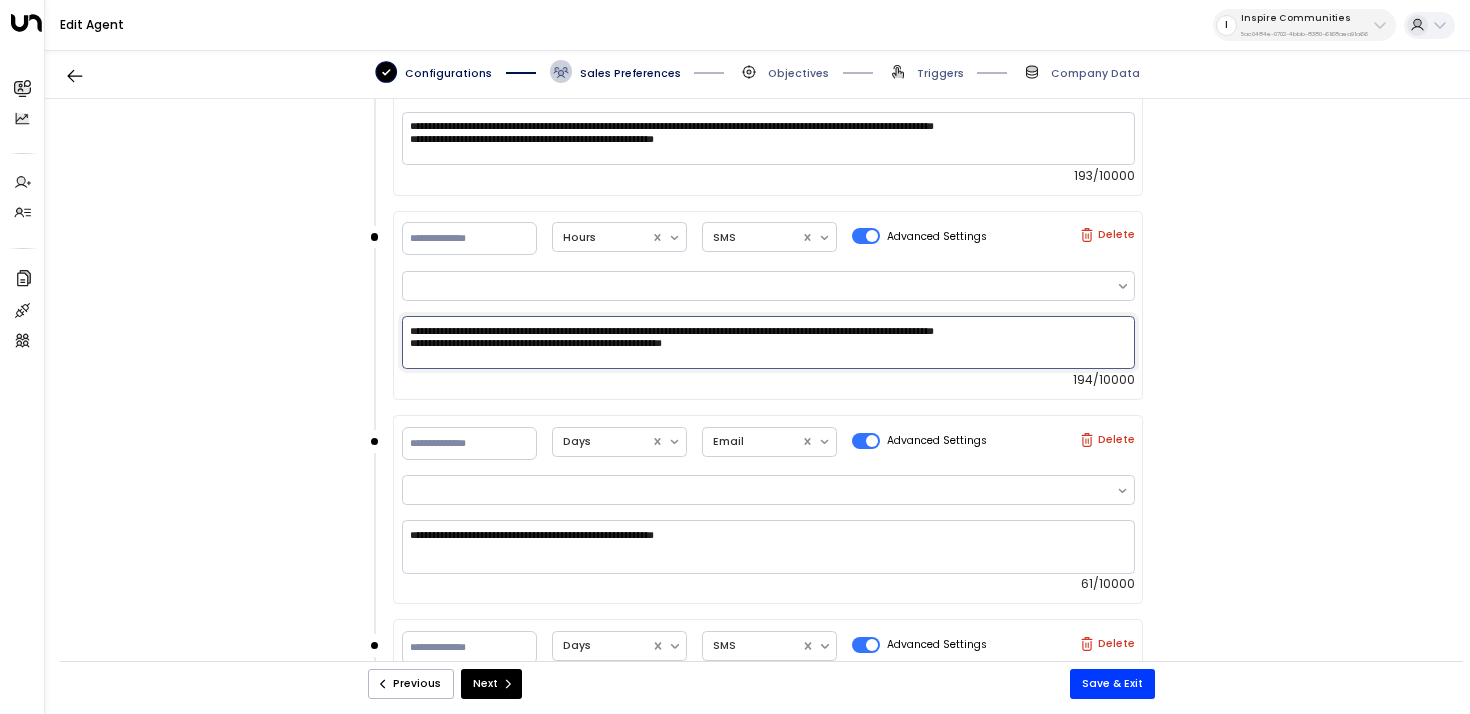 scroll, scrollTop: 1307, scrollLeft: 0, axis: vertical 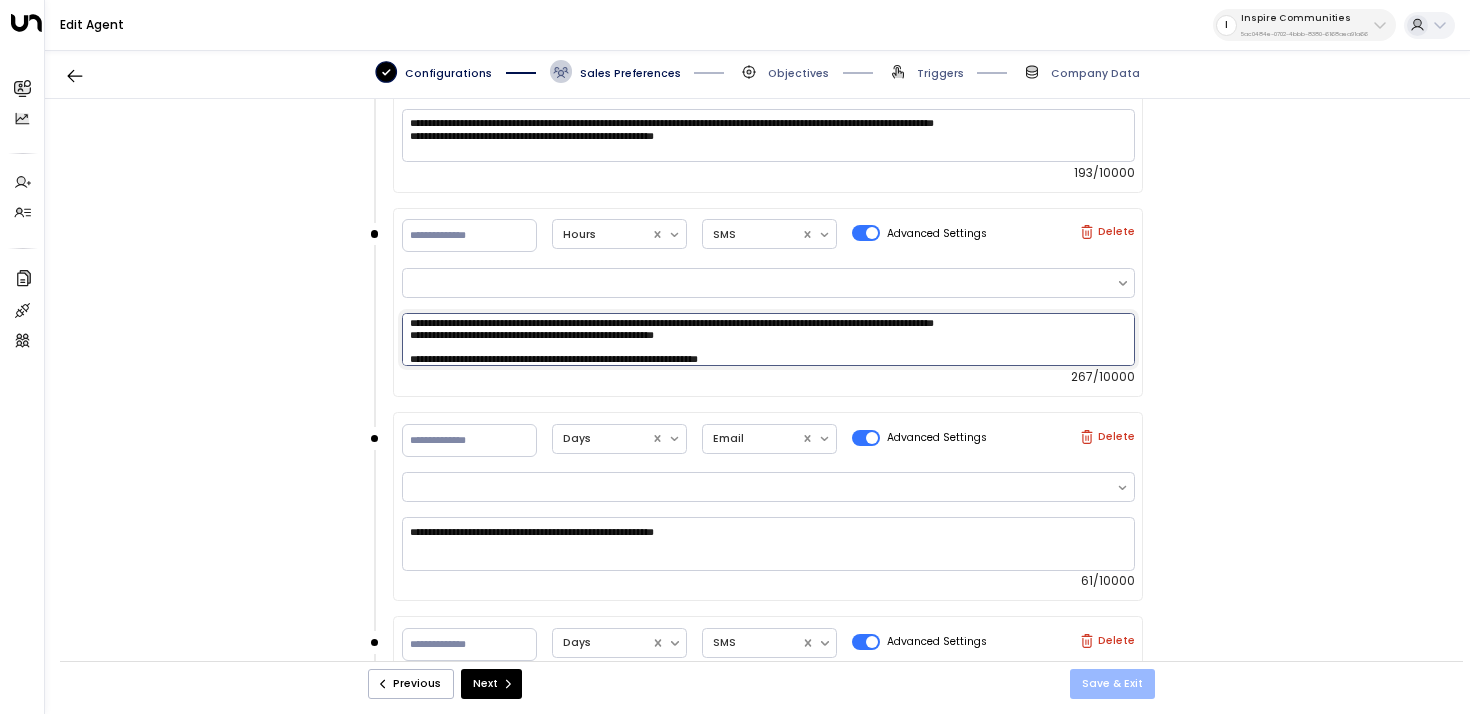 type on "**********" 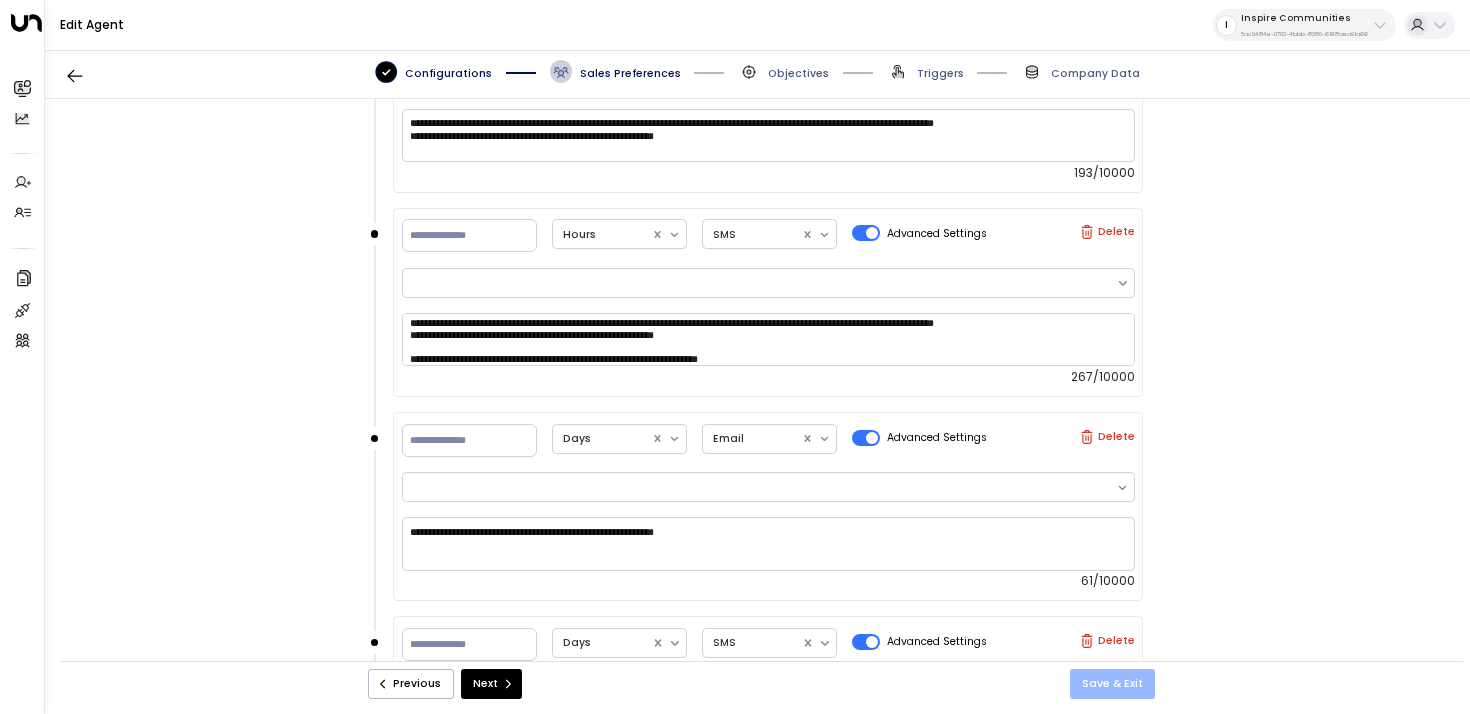 click on "Save & Exit" at bounding box center (1112, 684) 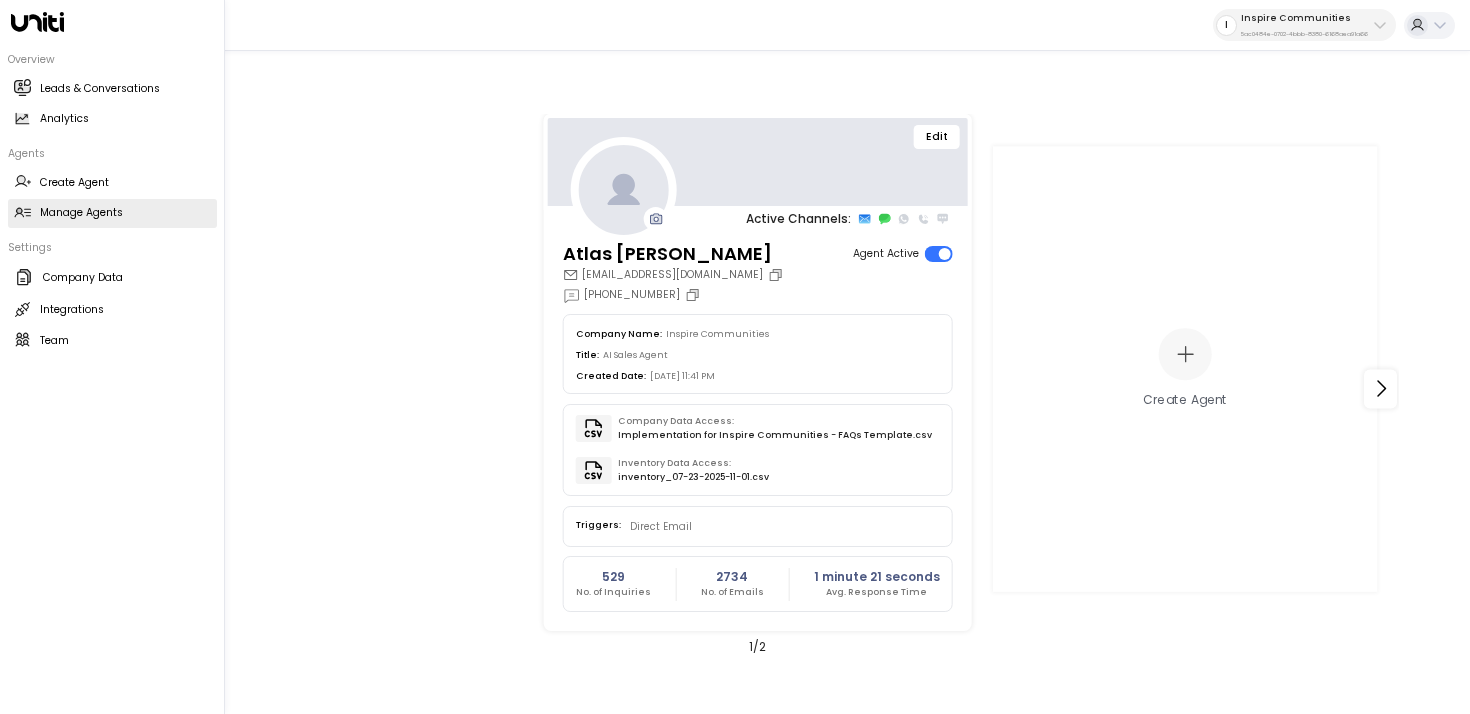 click on "Overview Leads & Conversations Leads & Conversations Analytics Analytics" at bounding box center [112, 93] 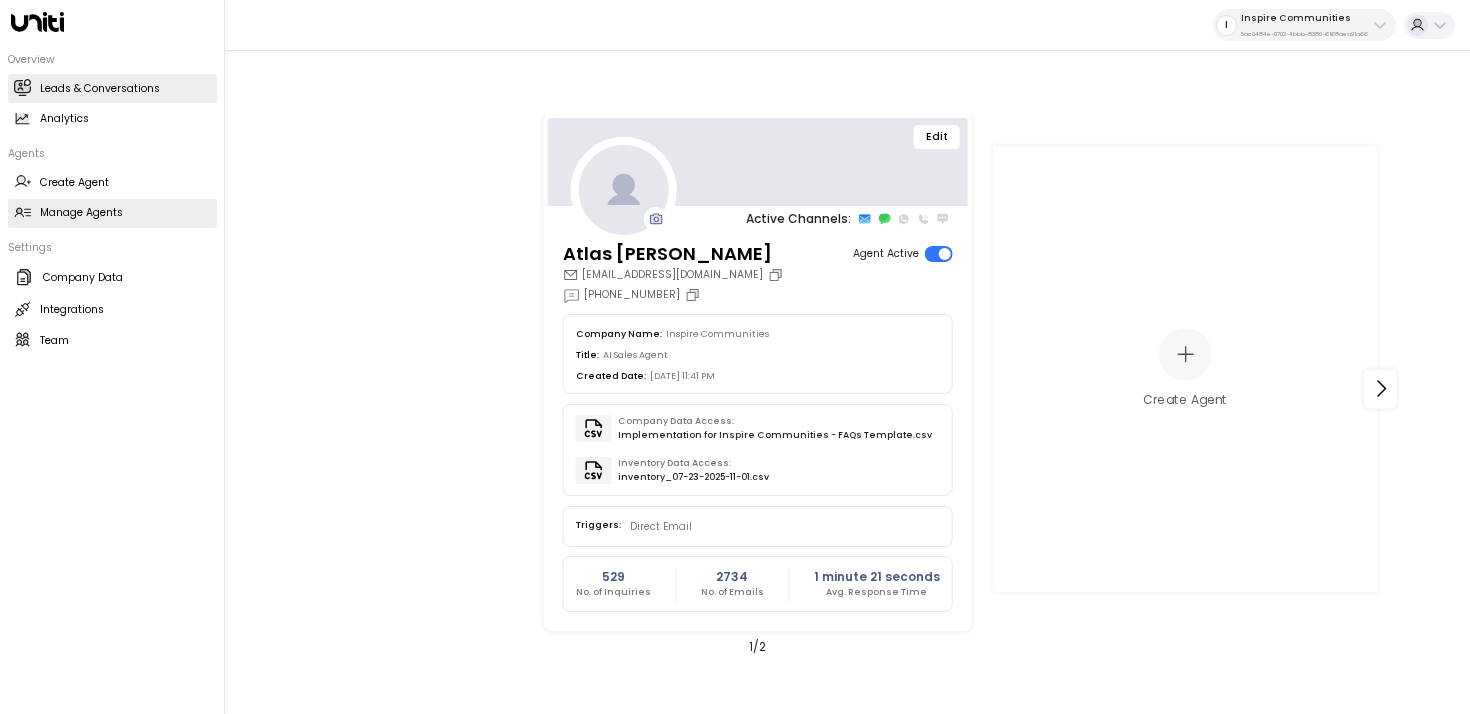 click on "Leads & Conversations" at bounding box center (100, 89) 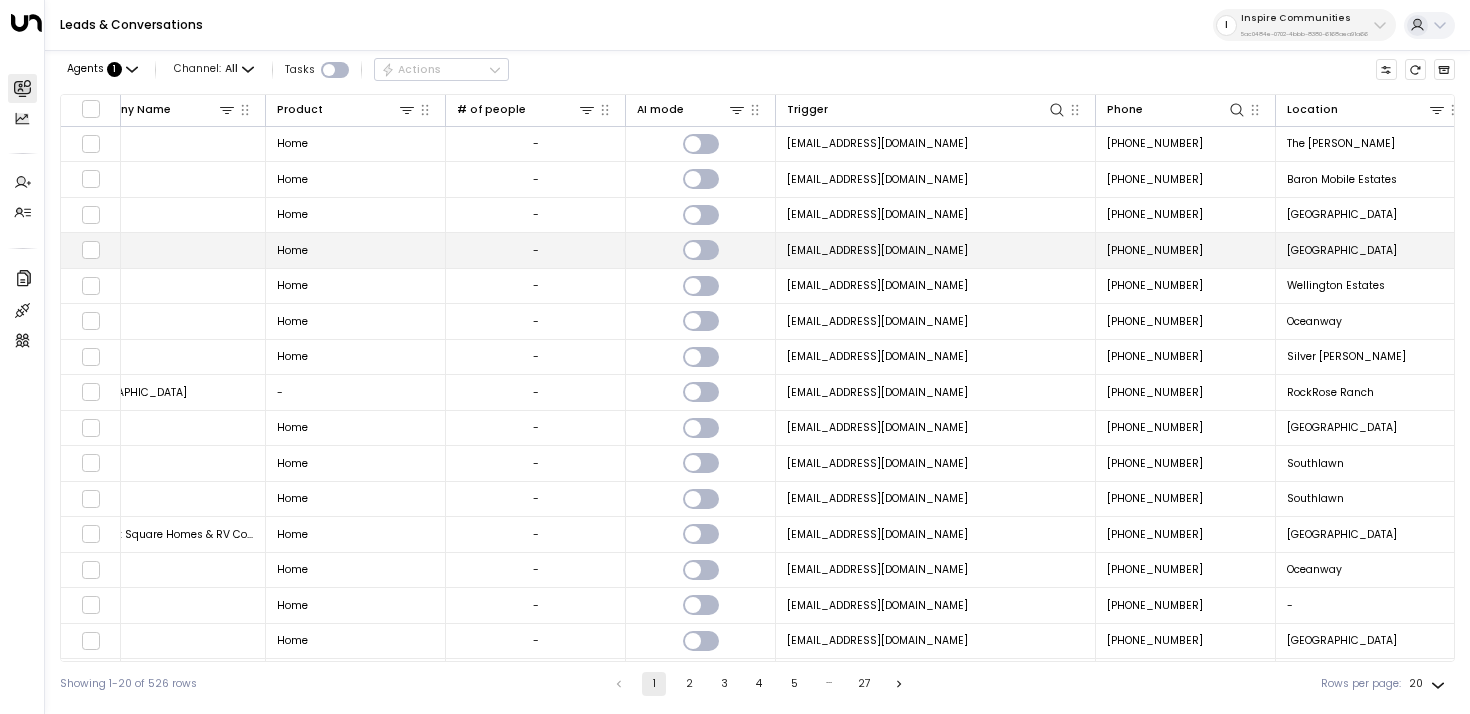 scroll, scrollTop: 0, scrollLeft: 1026, axis: horizontal 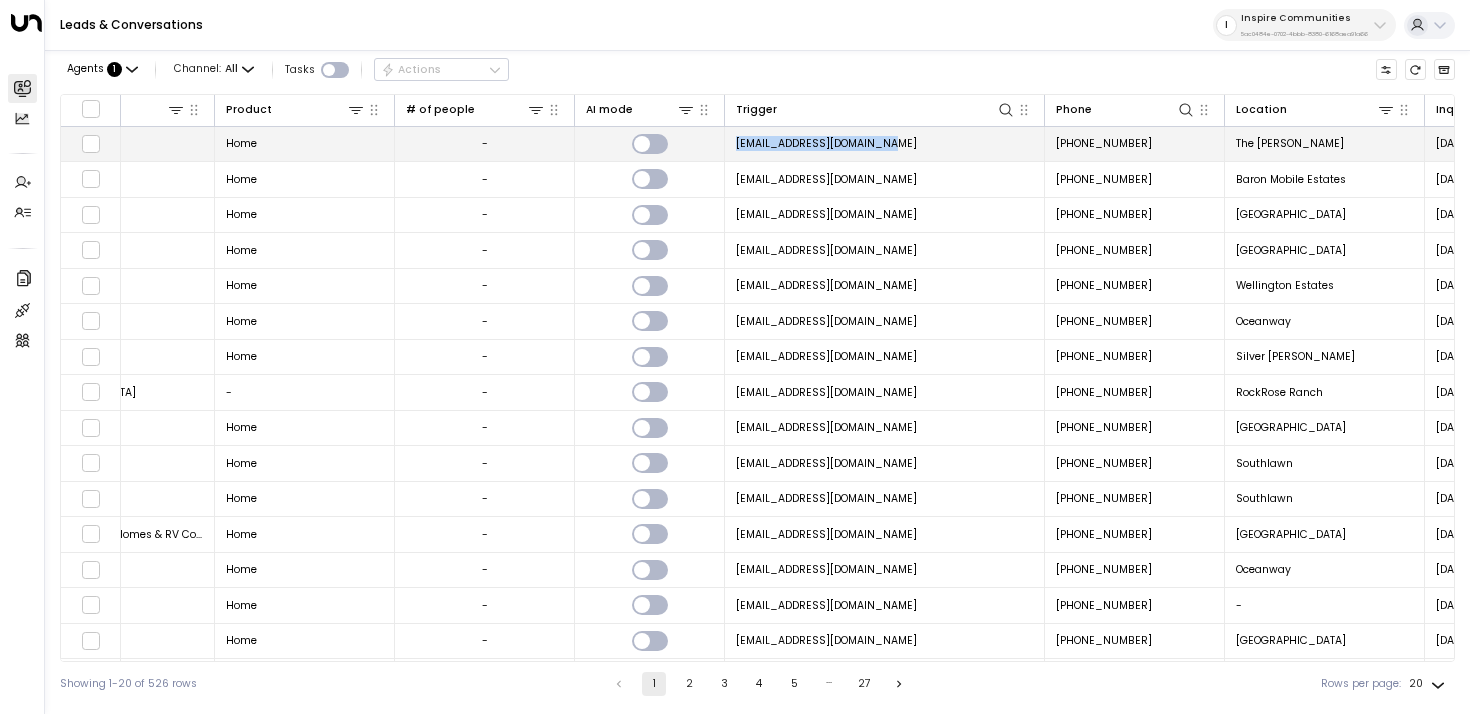 copy on "[EMAIL_ADDRESS][DOMAIN_NAME]" 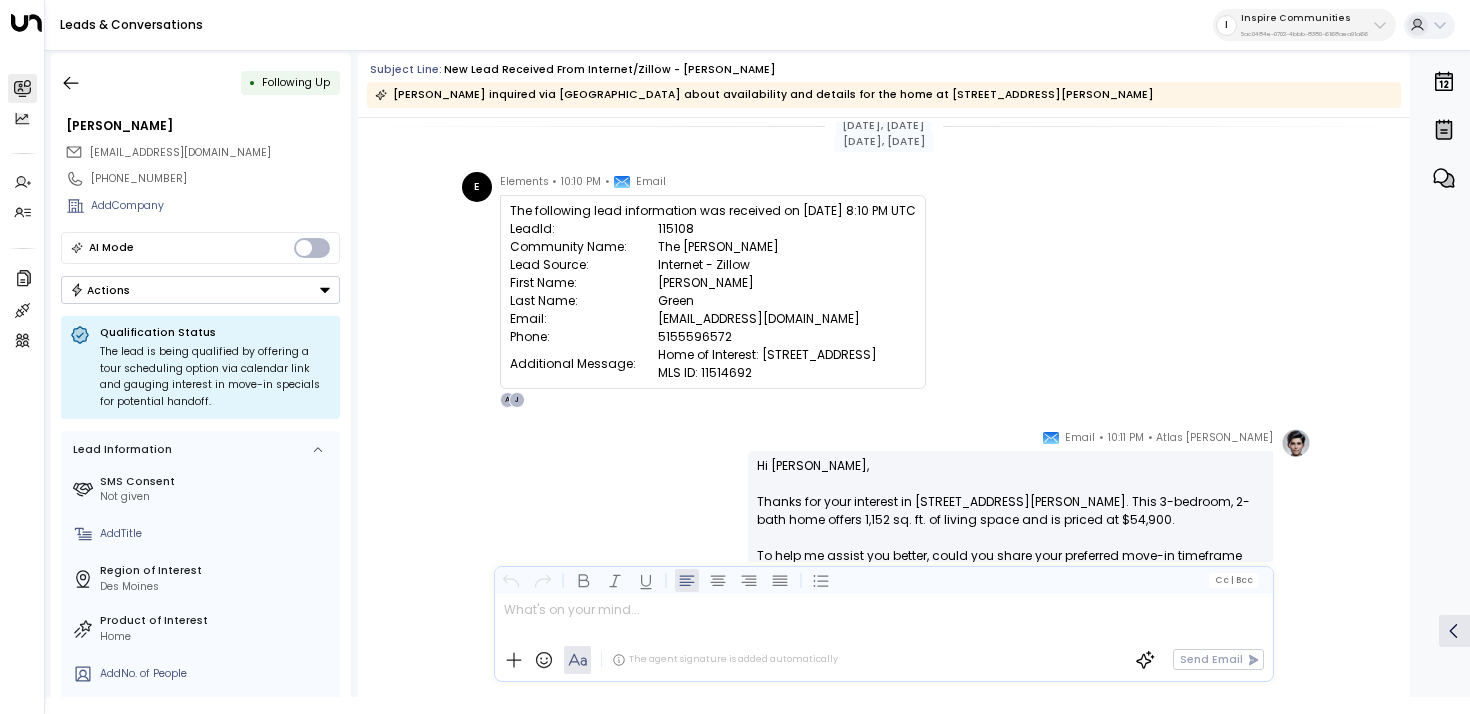 scroll, scrollTop: 0, scrollLeft: 0, axis: both 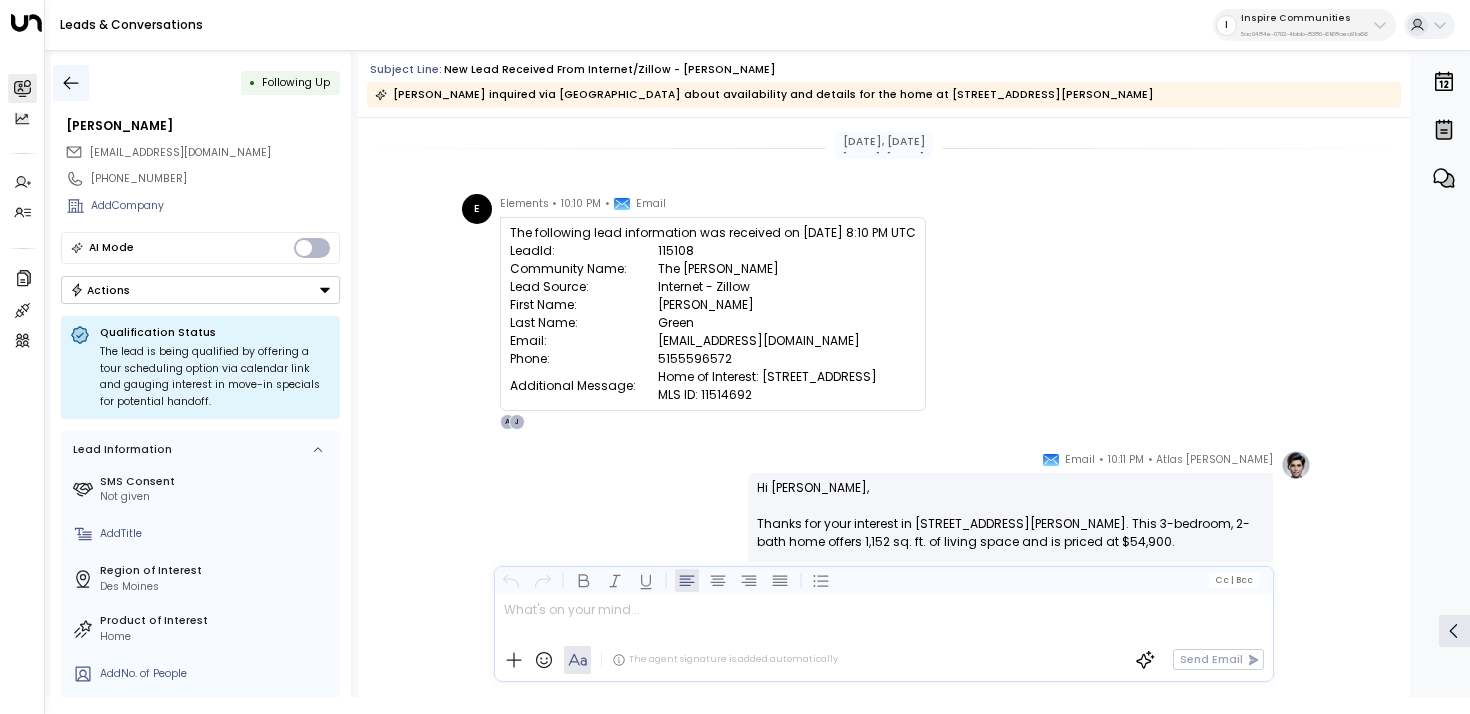 click 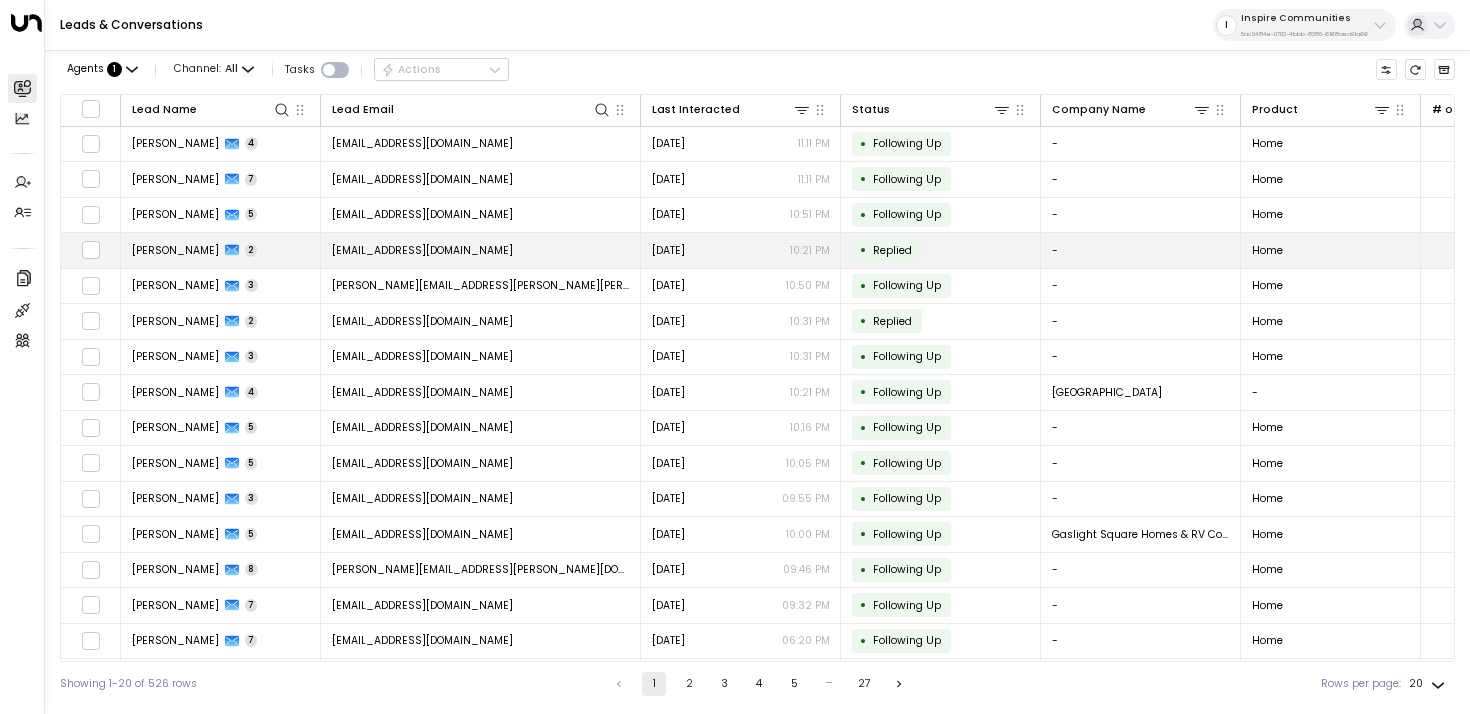 scroll, scrollTop: 0, scrollLeft: 974, axis: horizontal 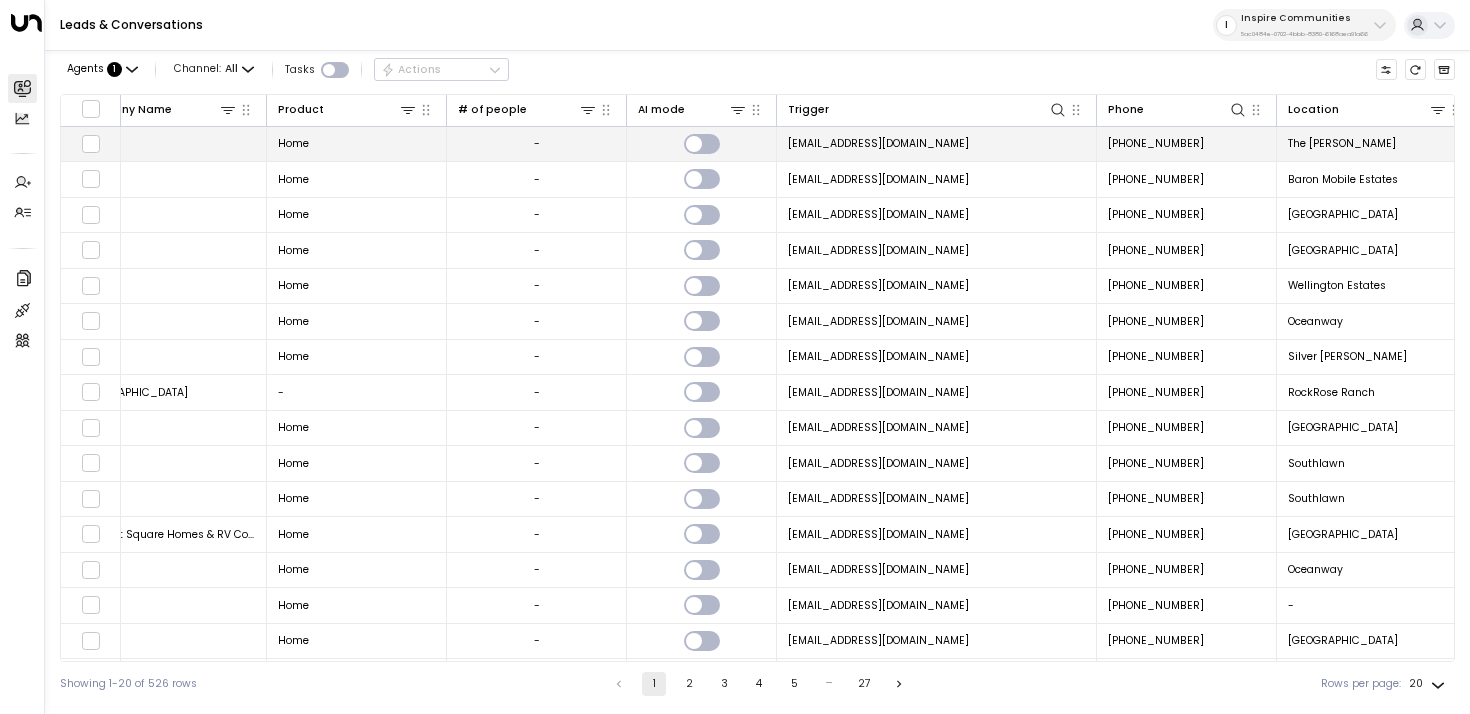 drag, startPoint x: 972, startPoint y: 148, endPoint x: 788, endPoint y: 147, distance: 184.00272 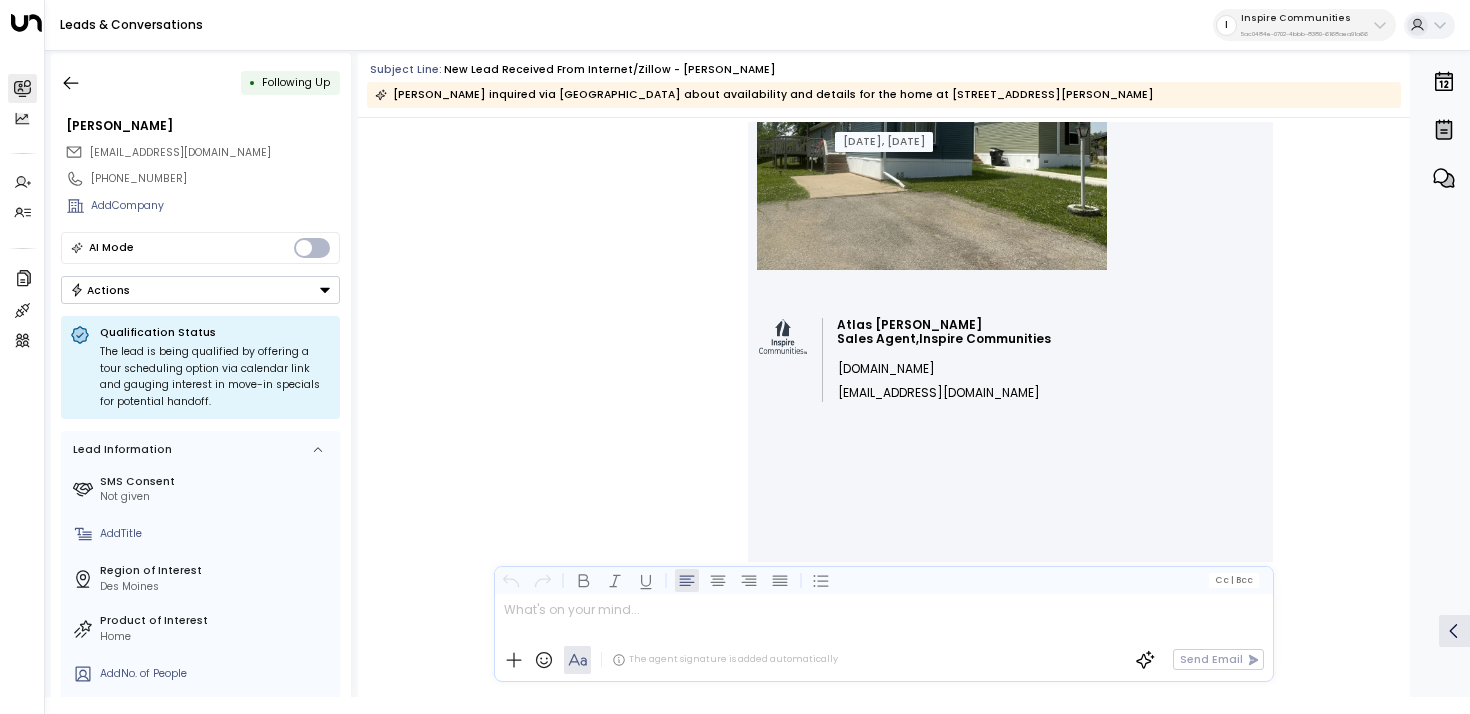 scroll, scrollTop: 518, scrollLeft: 0, axis: vertical 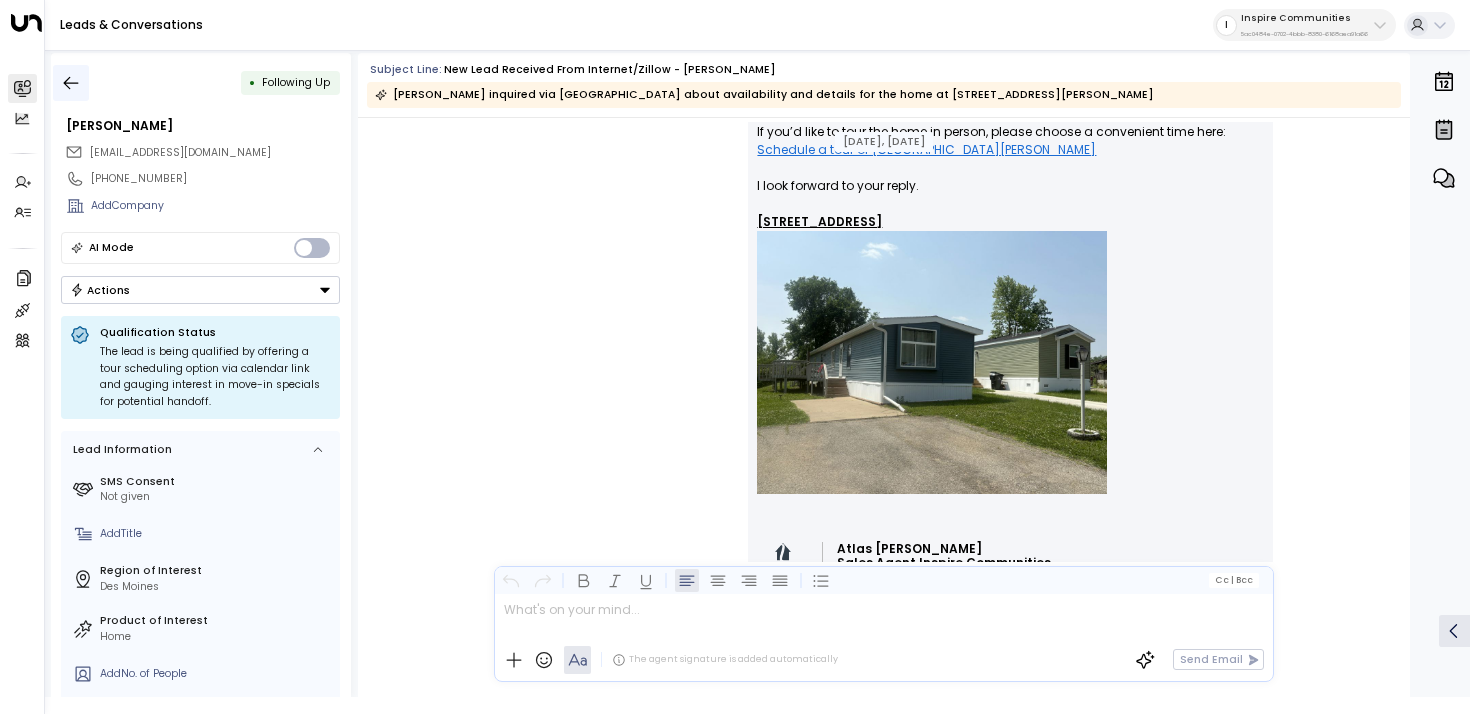 click 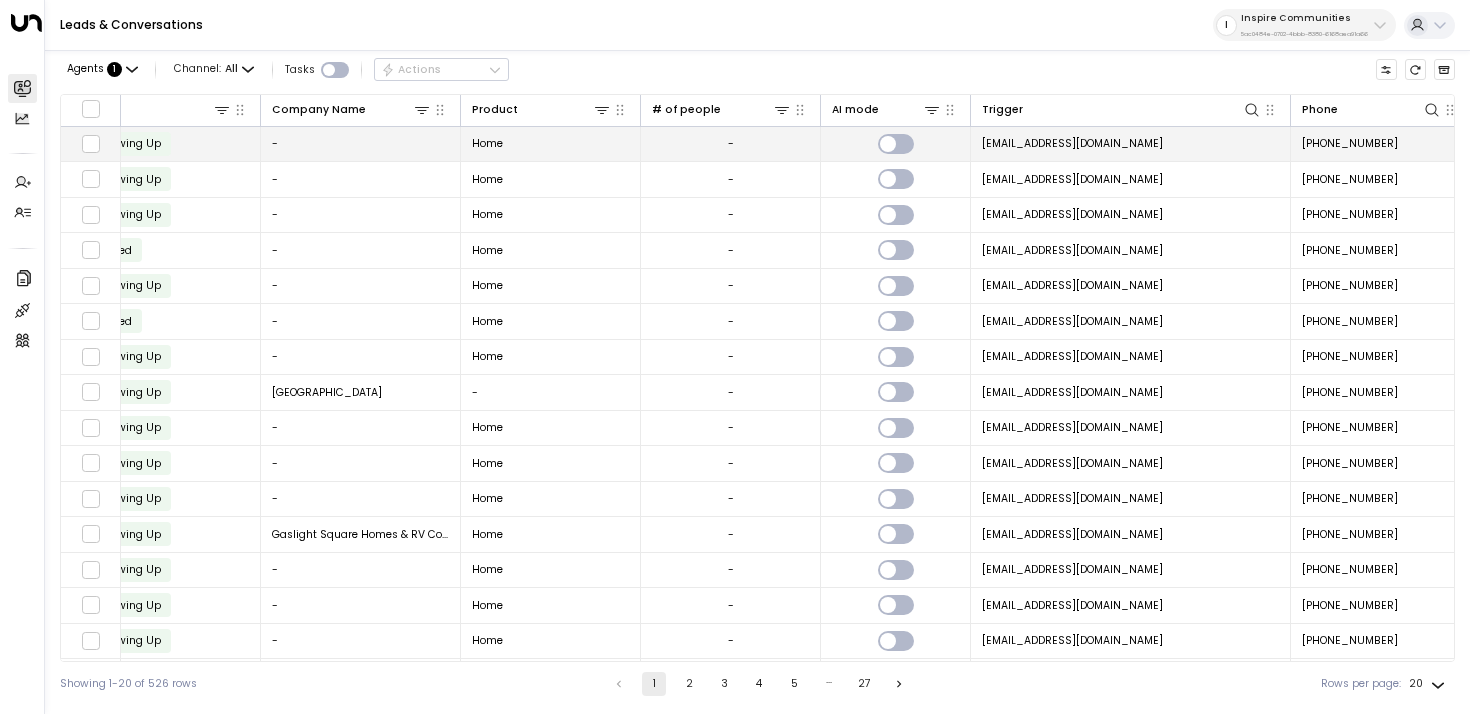 scroll, scrollTop: 0, scrollLeft: 970, axis: horizontal 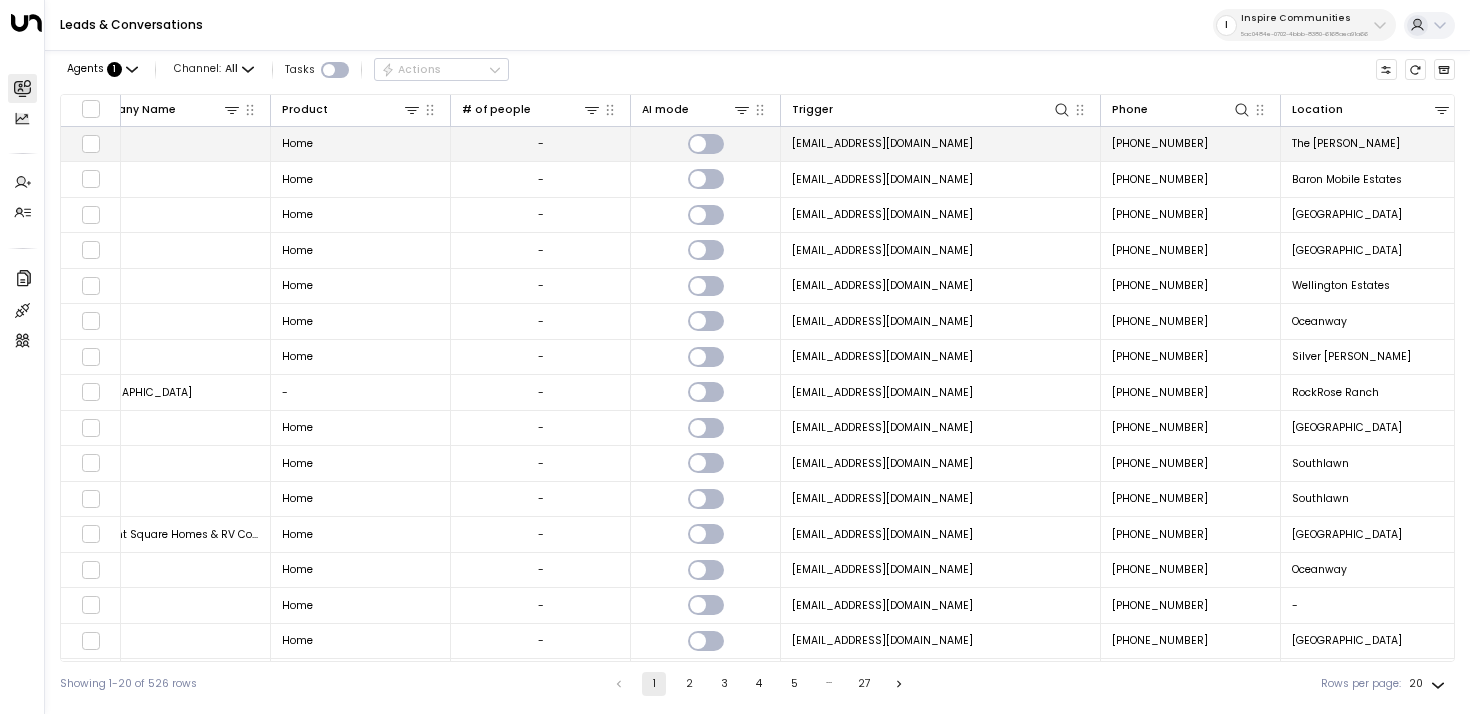 copy on "[EMAIL_ADDRESS][DOMAIN_NAME]" 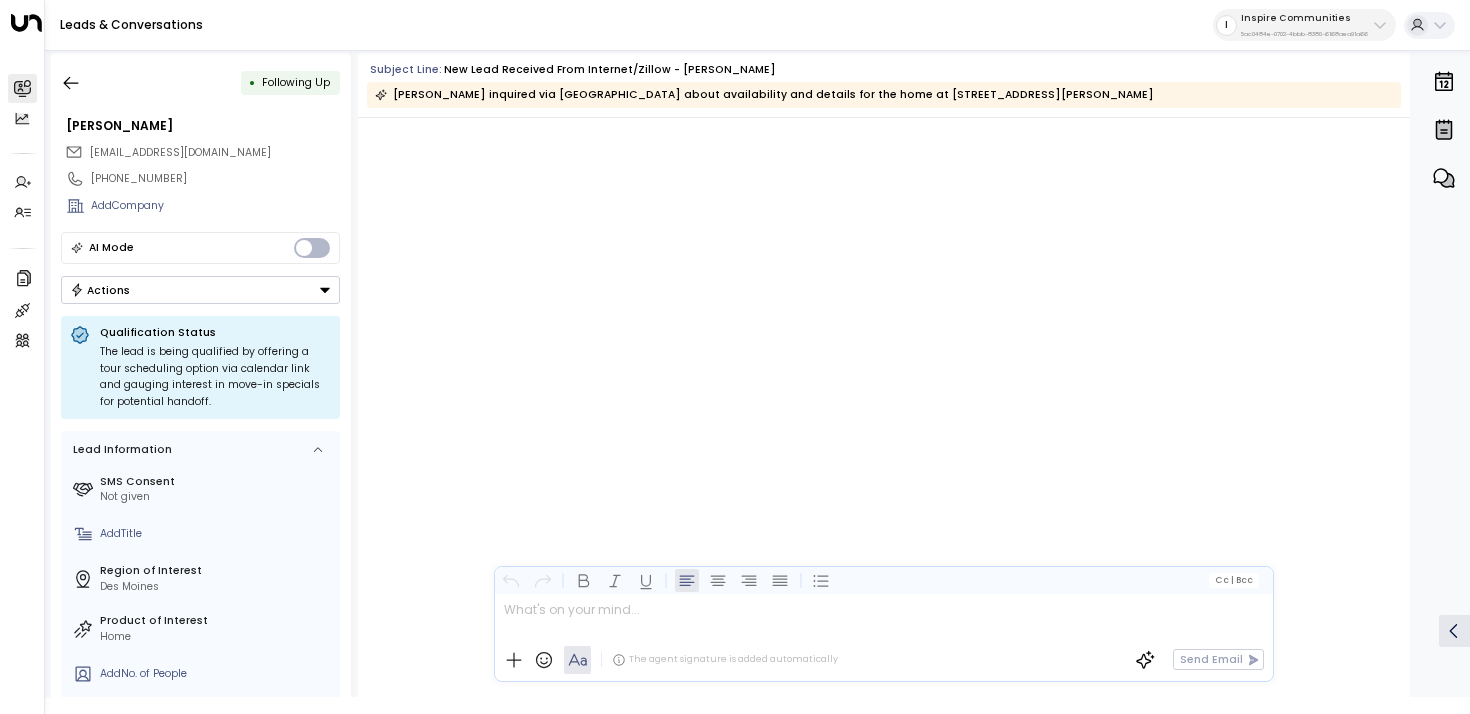 scroll, scrollTop: 2249, scrollLeft: 0, axis: vertical 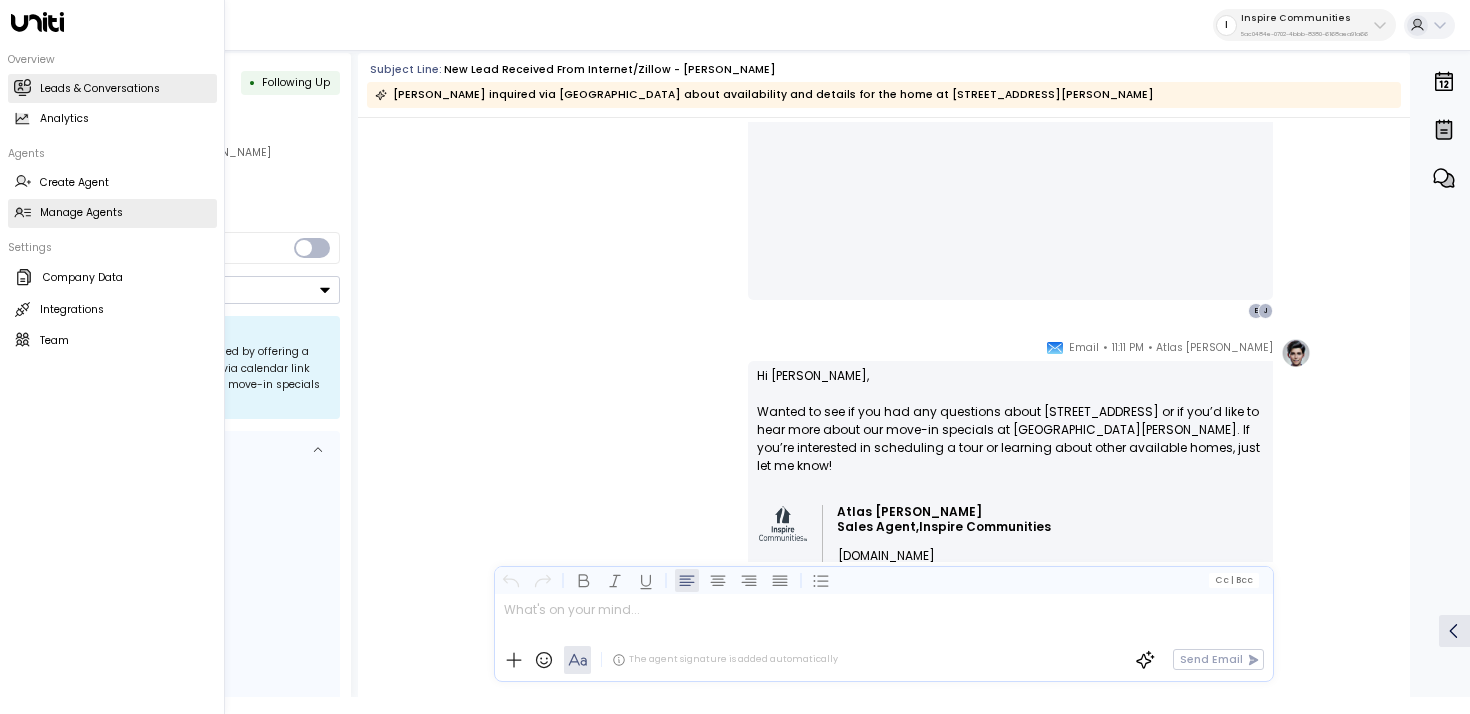 click on "Manage Agents" at bounding box center (81, 213) 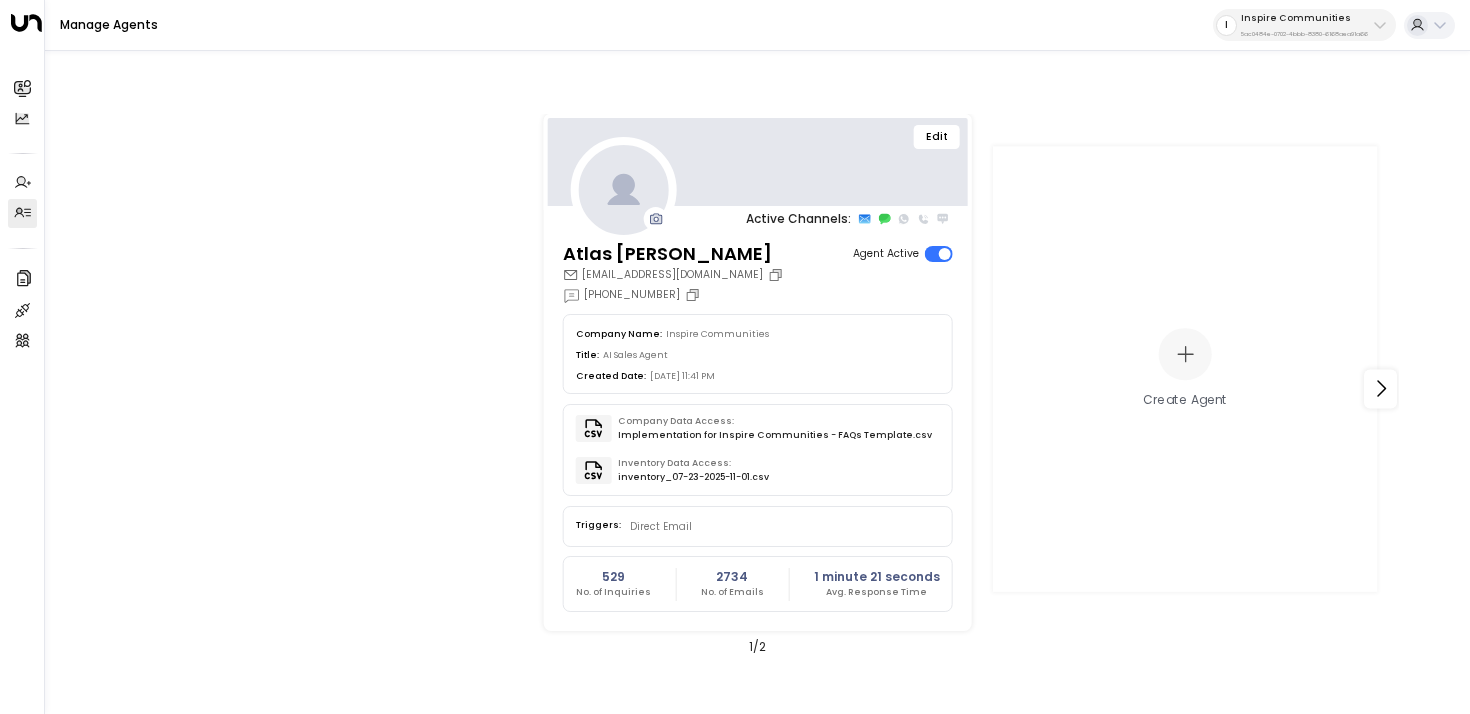 click on "Edit" at bounding box center [937, 137] 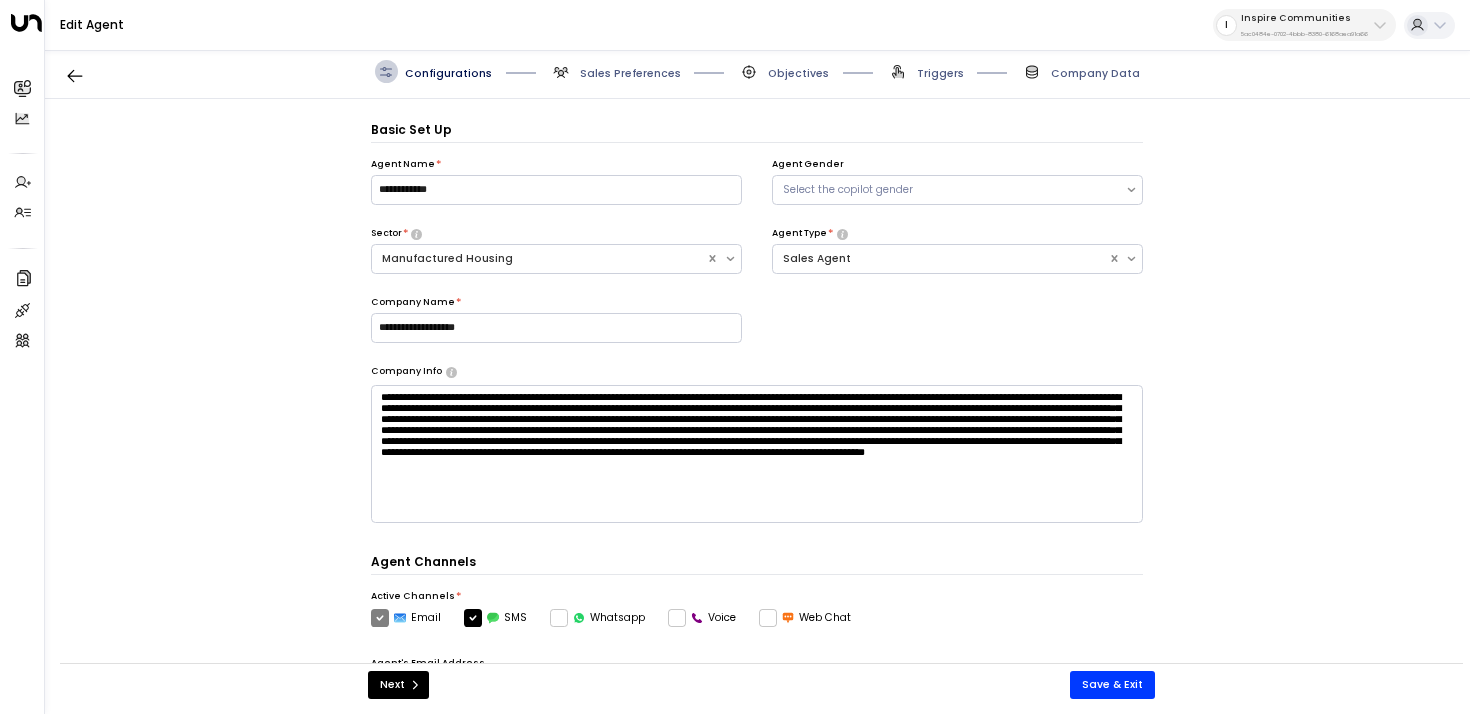 scroll, scrollTop: 22, scrollLeft: 0, axis: vertical 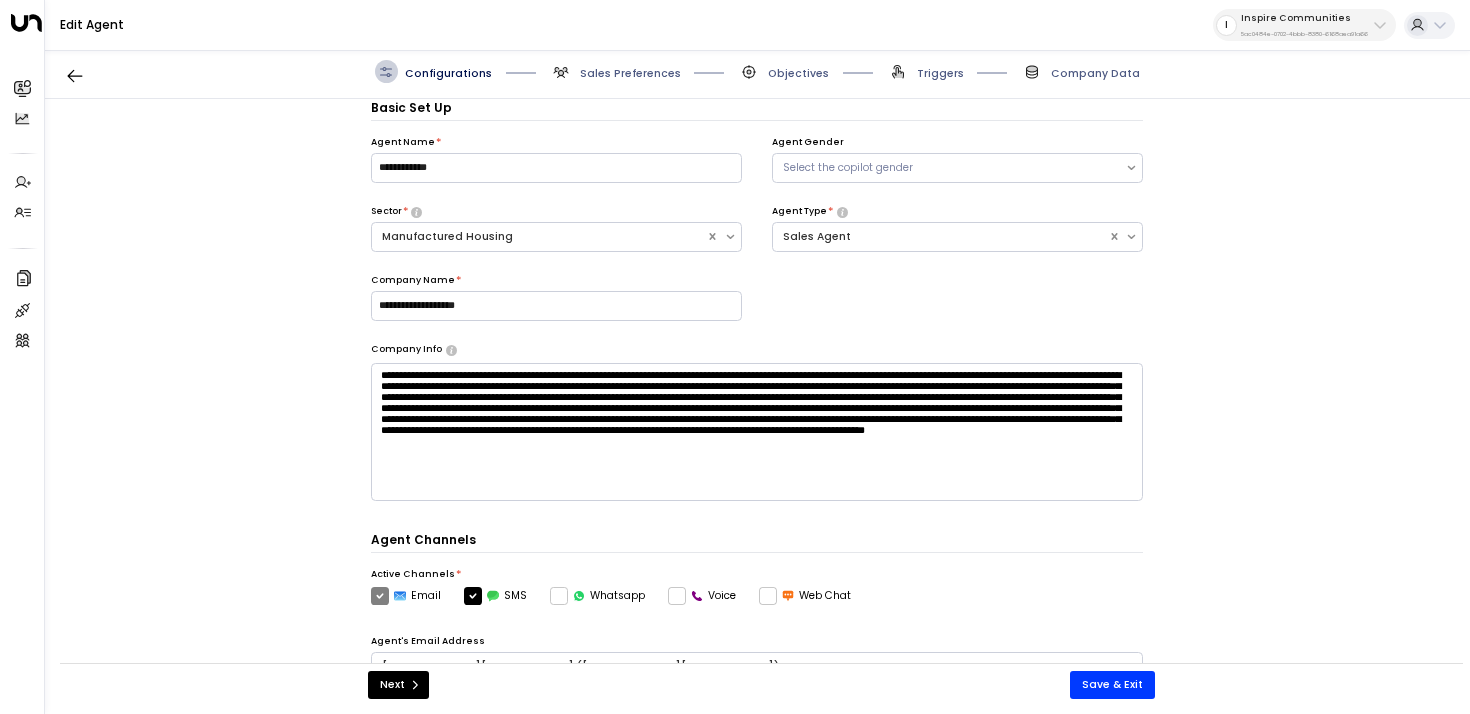 click on "Triggers" at bounding box center (940, 73) 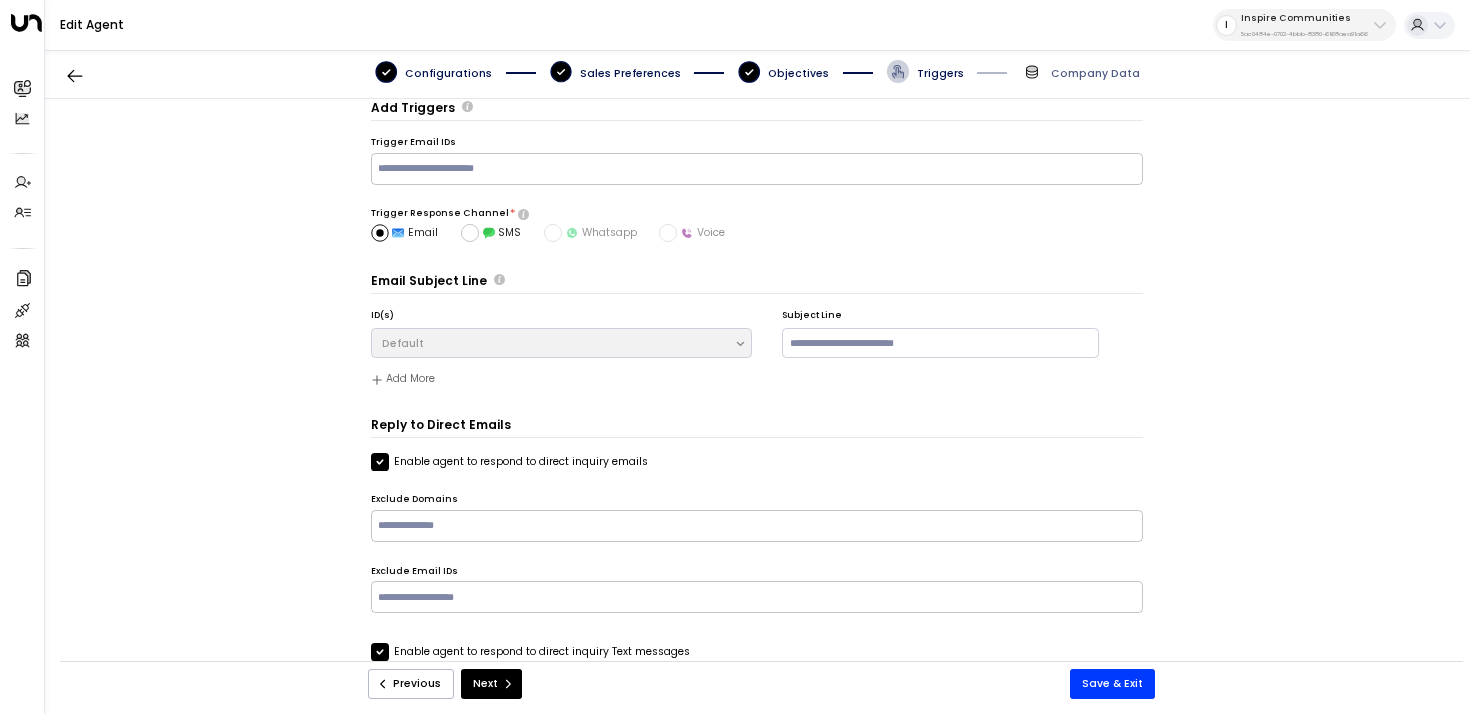 click on "Objectives" at bounding box center [798, 73] 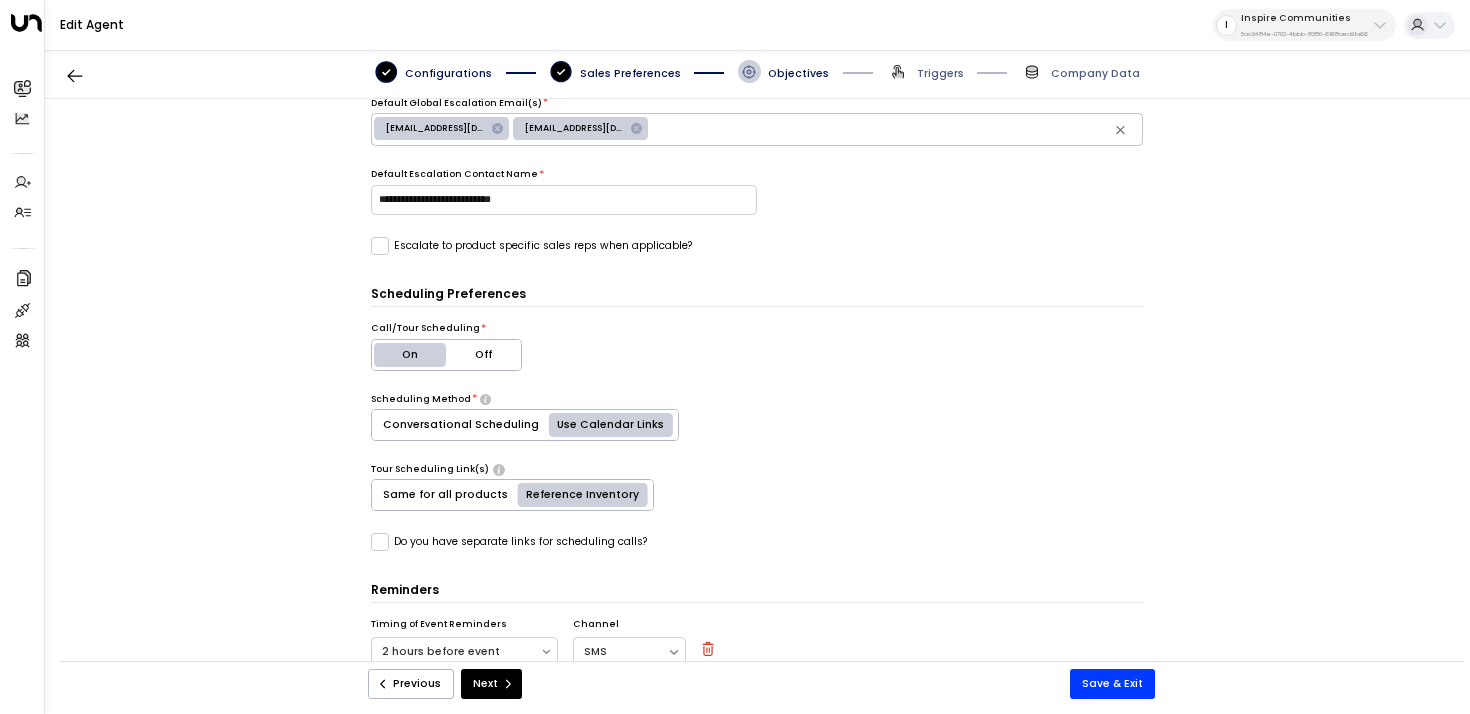 scroll, scrollTop: 651, scrollLeft: 0, axis: vertical 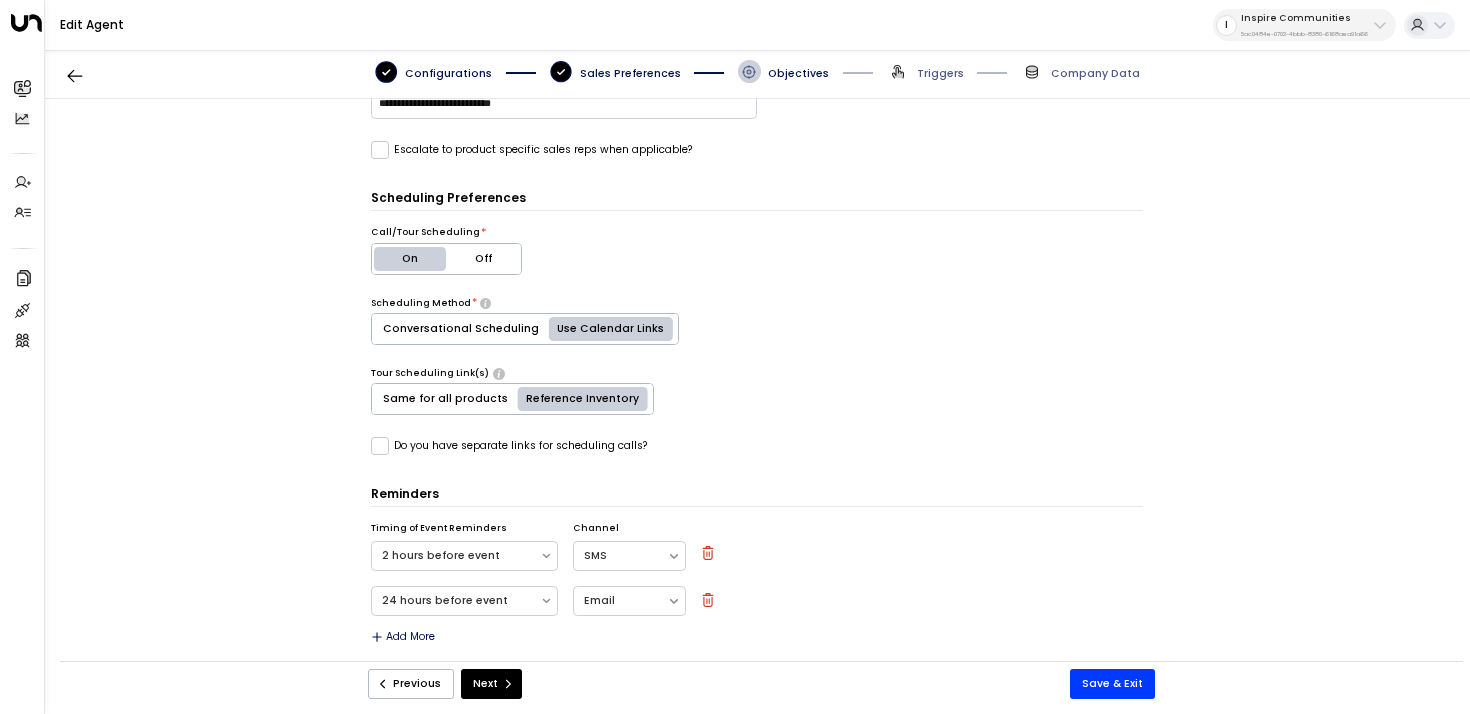 click on "Configurations Sales Preferences Objectives Triggers Company Data" at bounding box center [757, 72] 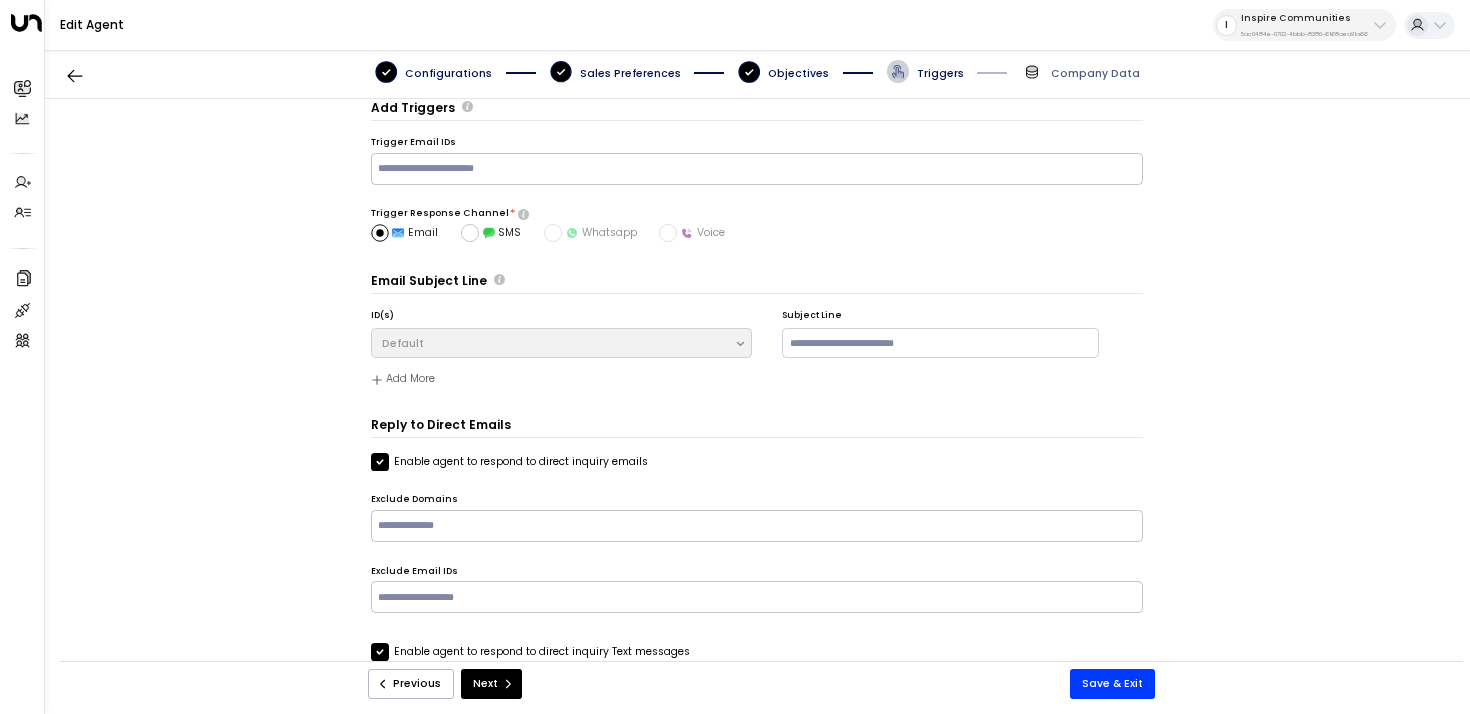 scroll, scrollTop: 0, scrollLeft: 0, axis: both 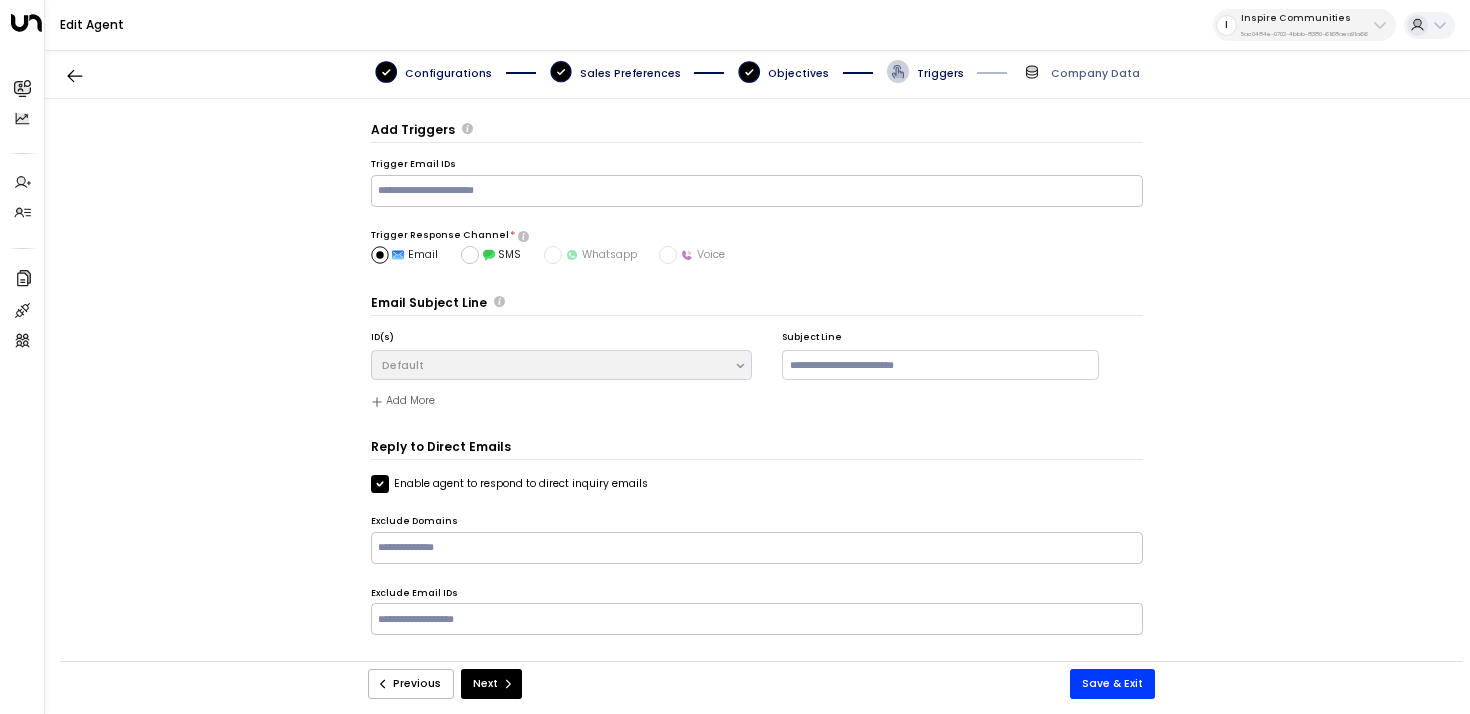 click on "​" at bounding box center [757, 191] 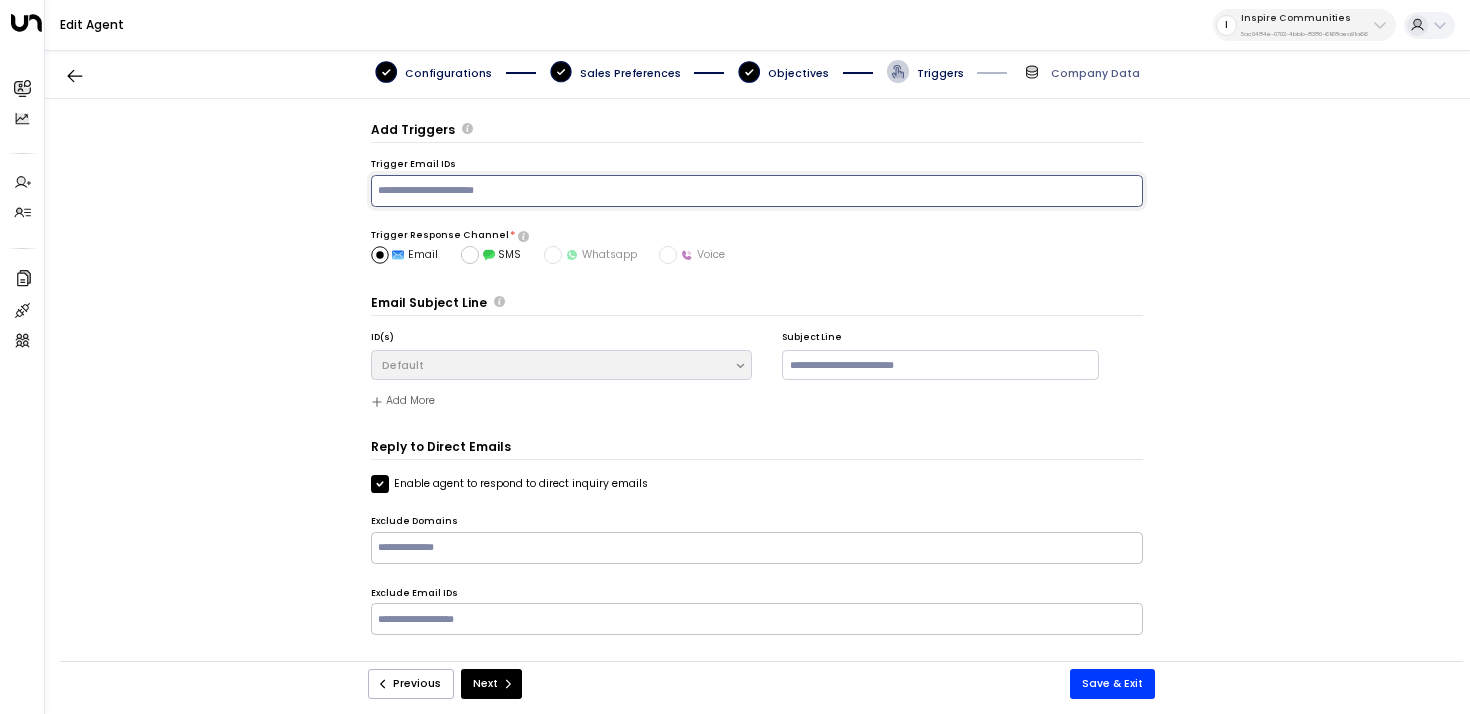paste on "**********" 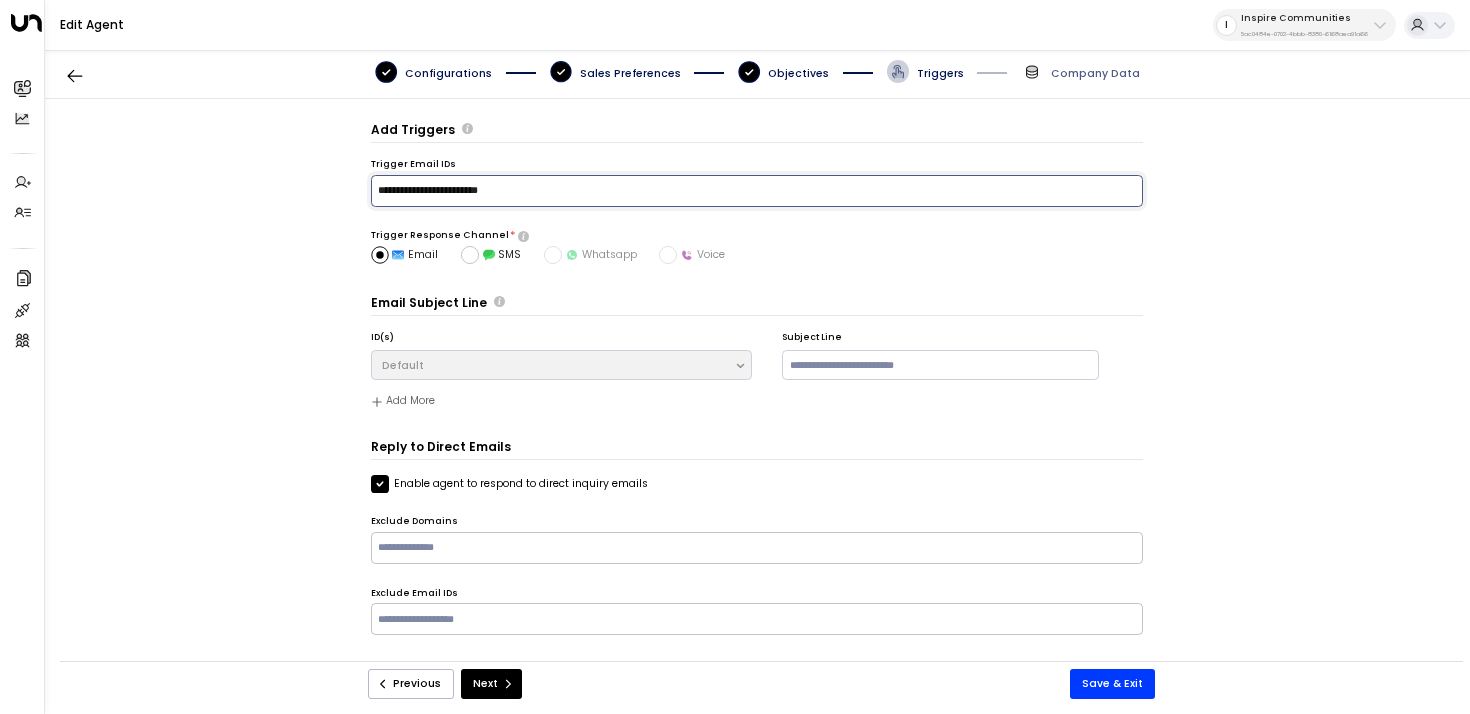 type 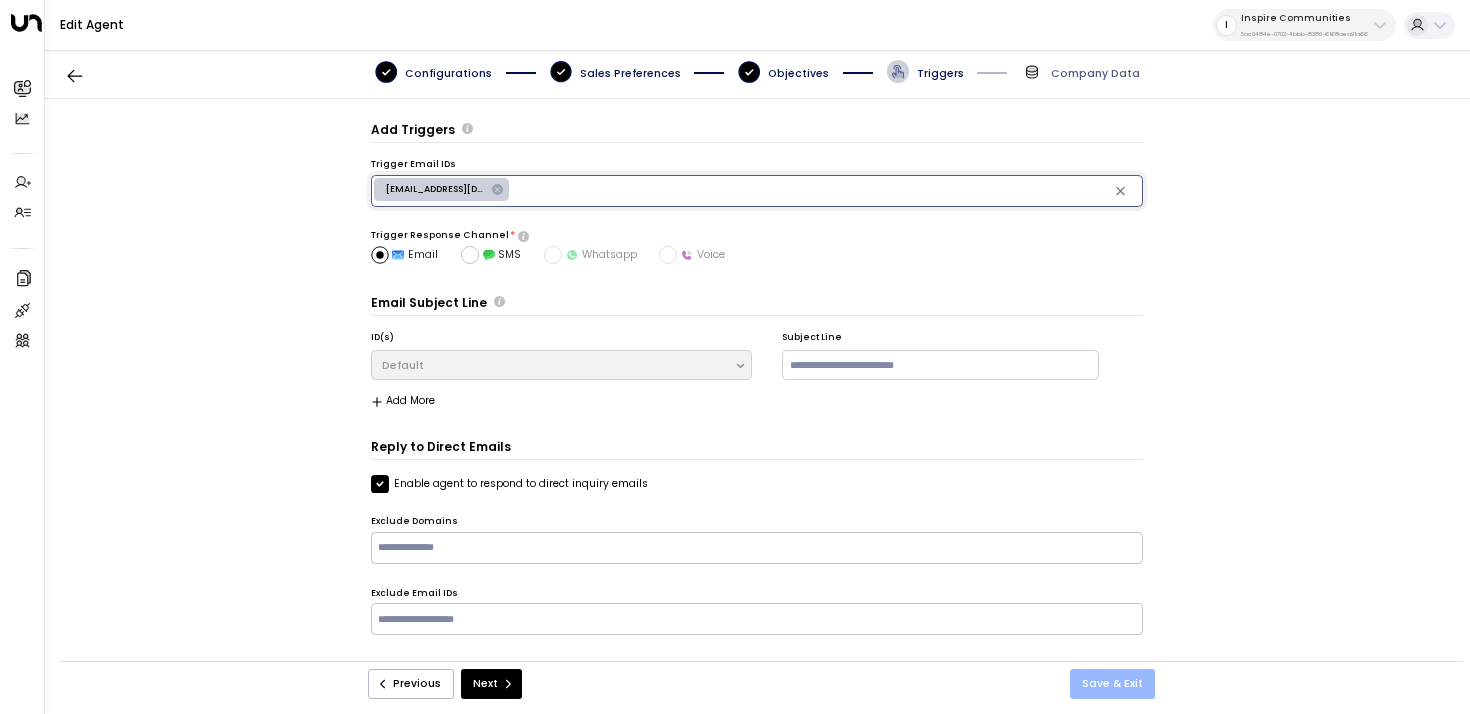 click on "Save & Exit" at bounding box center [1112, 684] 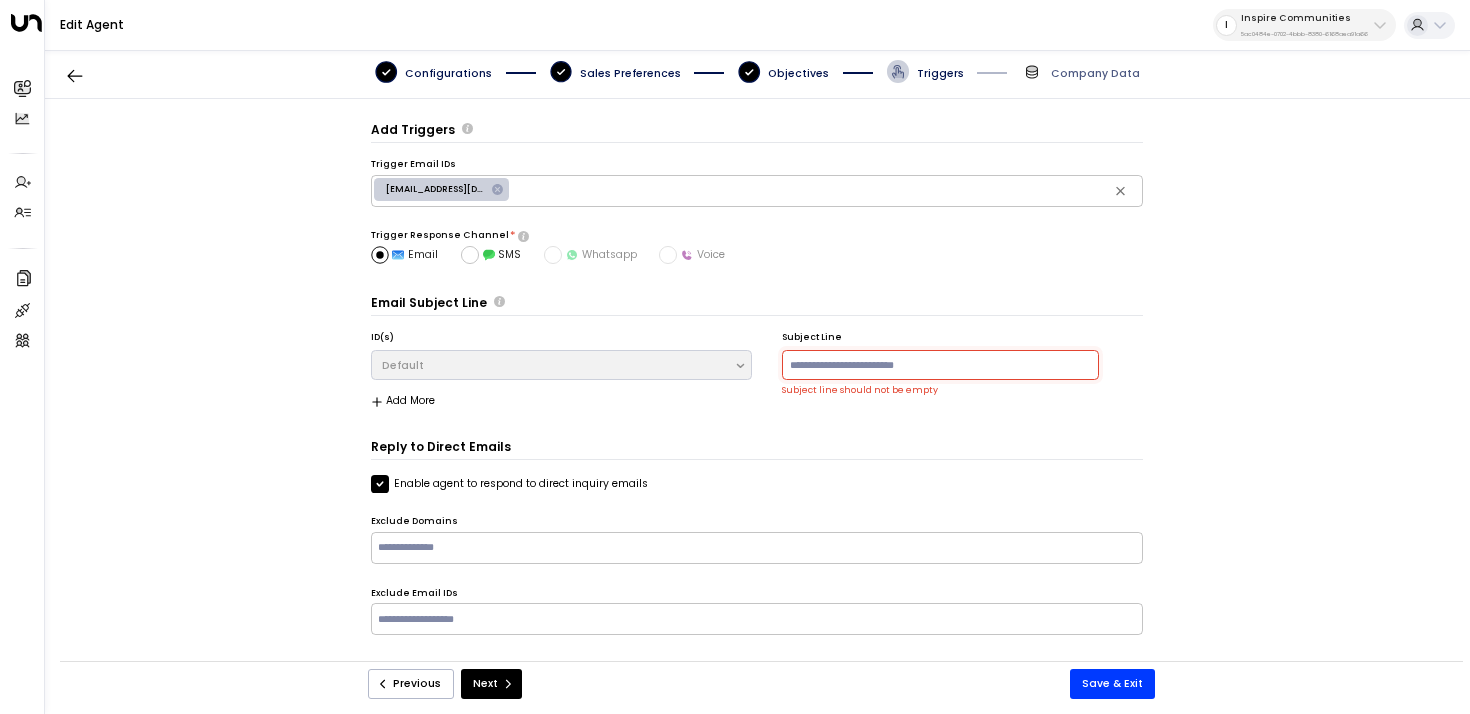 click at bounding box center (940, 365) 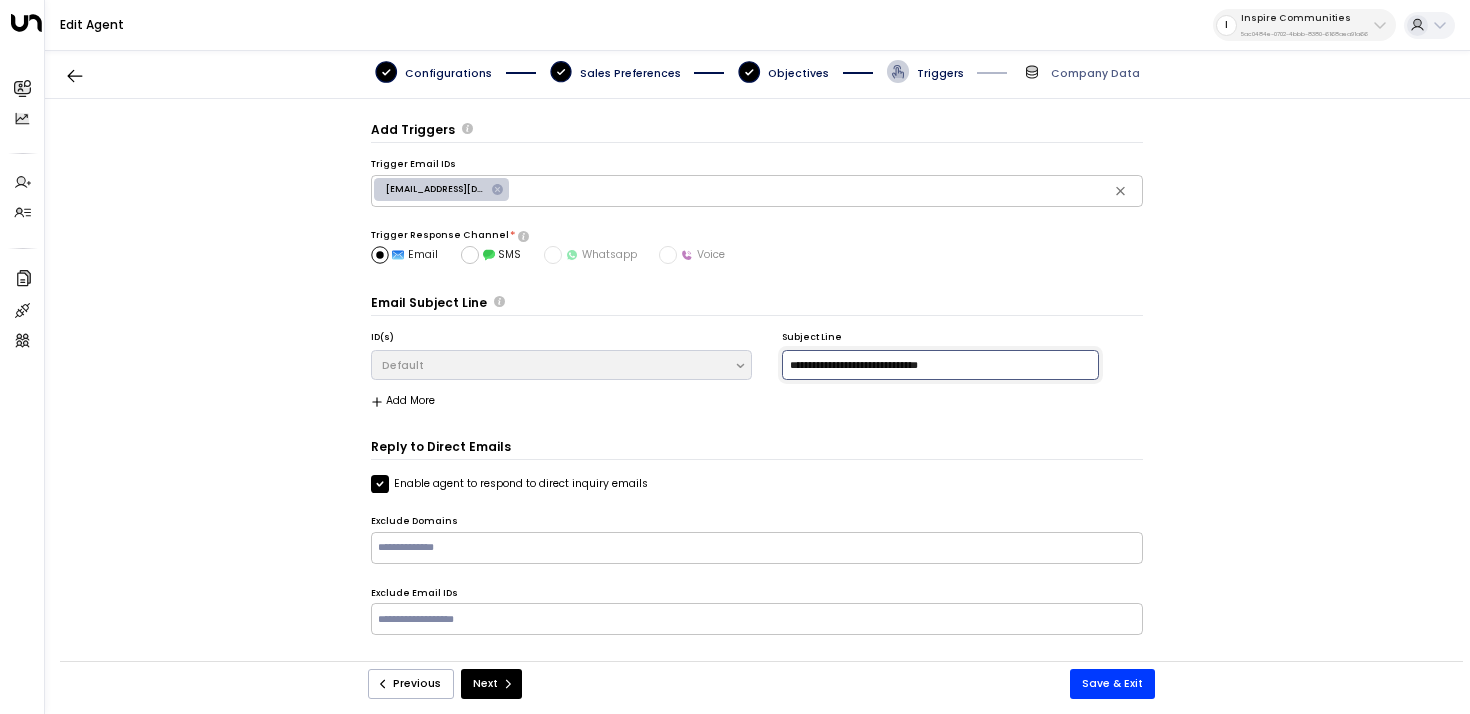 click on "**********" at bounding box center (940, 365) 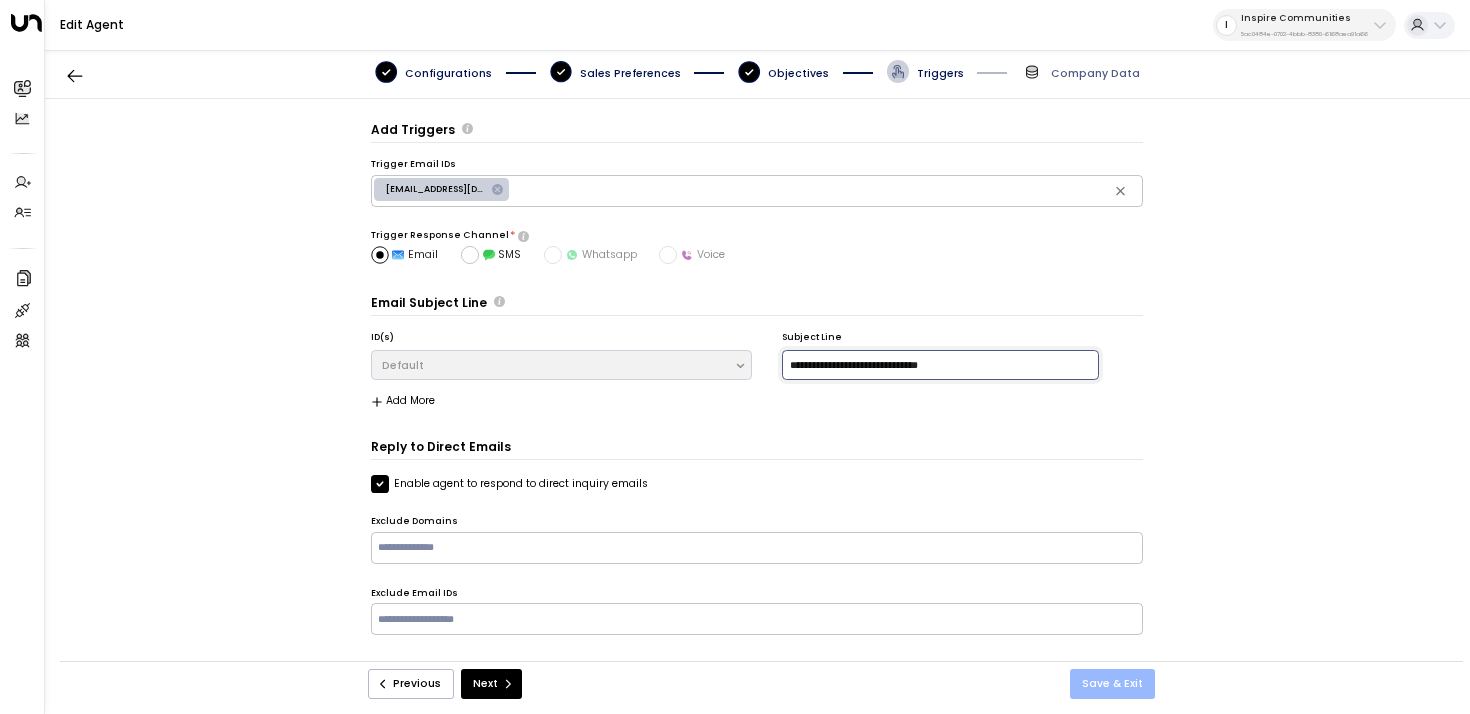 type on "**********" 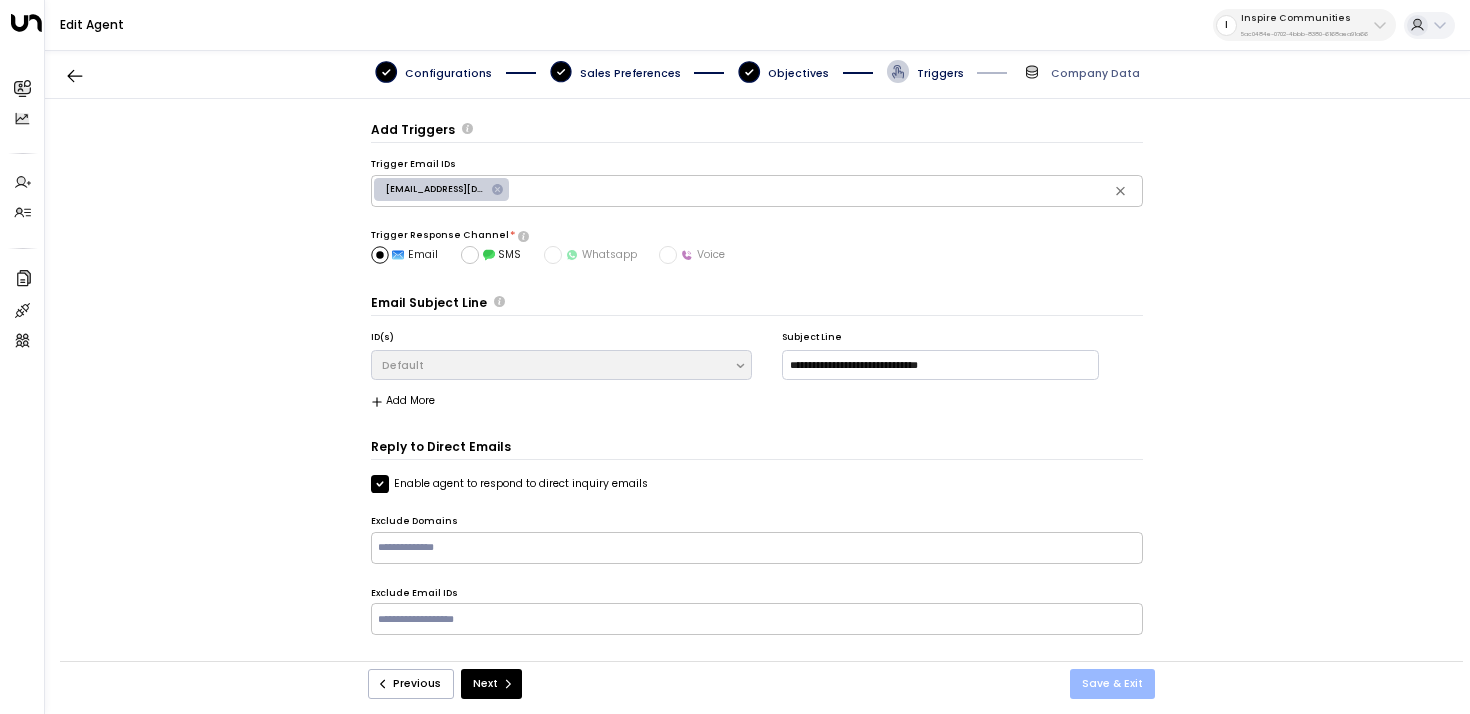 click on "Save & Exit" at bounding box center [1112, 684] 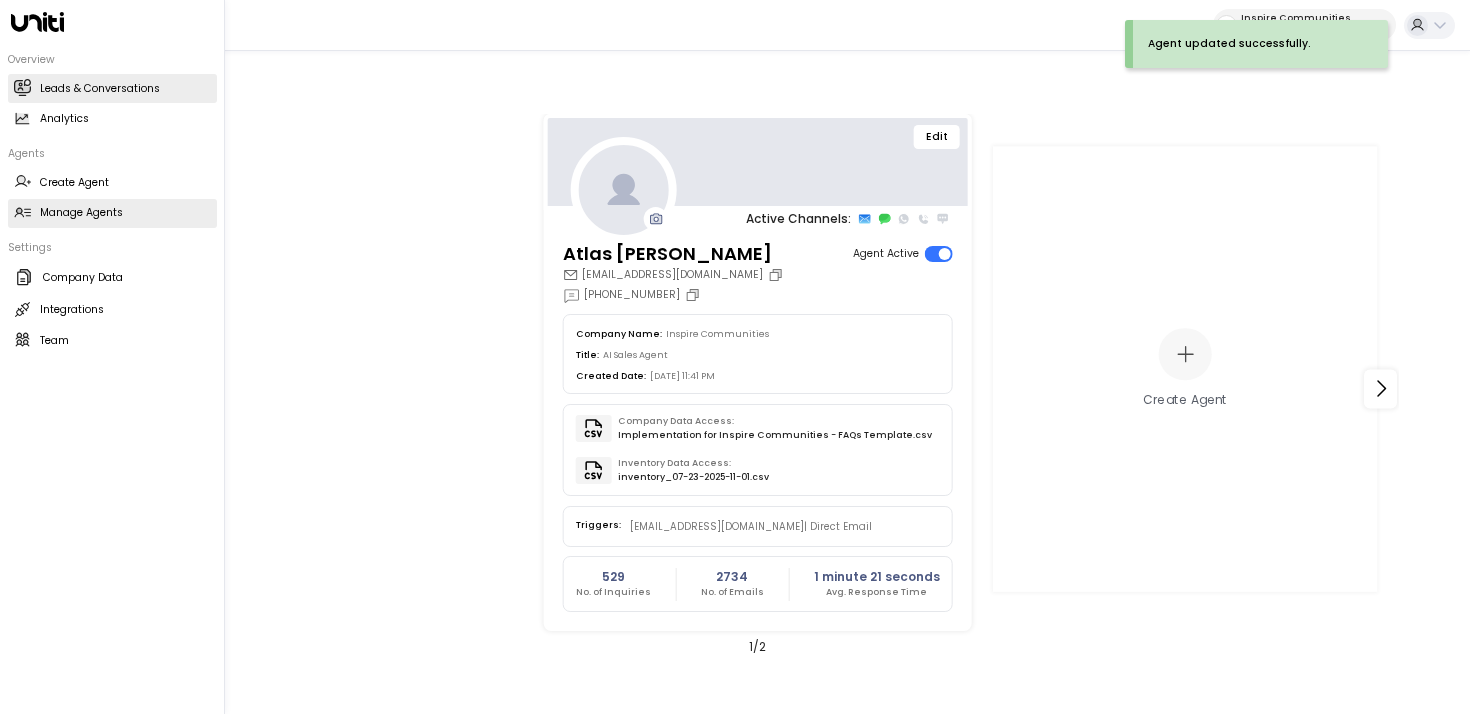 click on "Leads & Conversations" at bounding box center [100, 89] 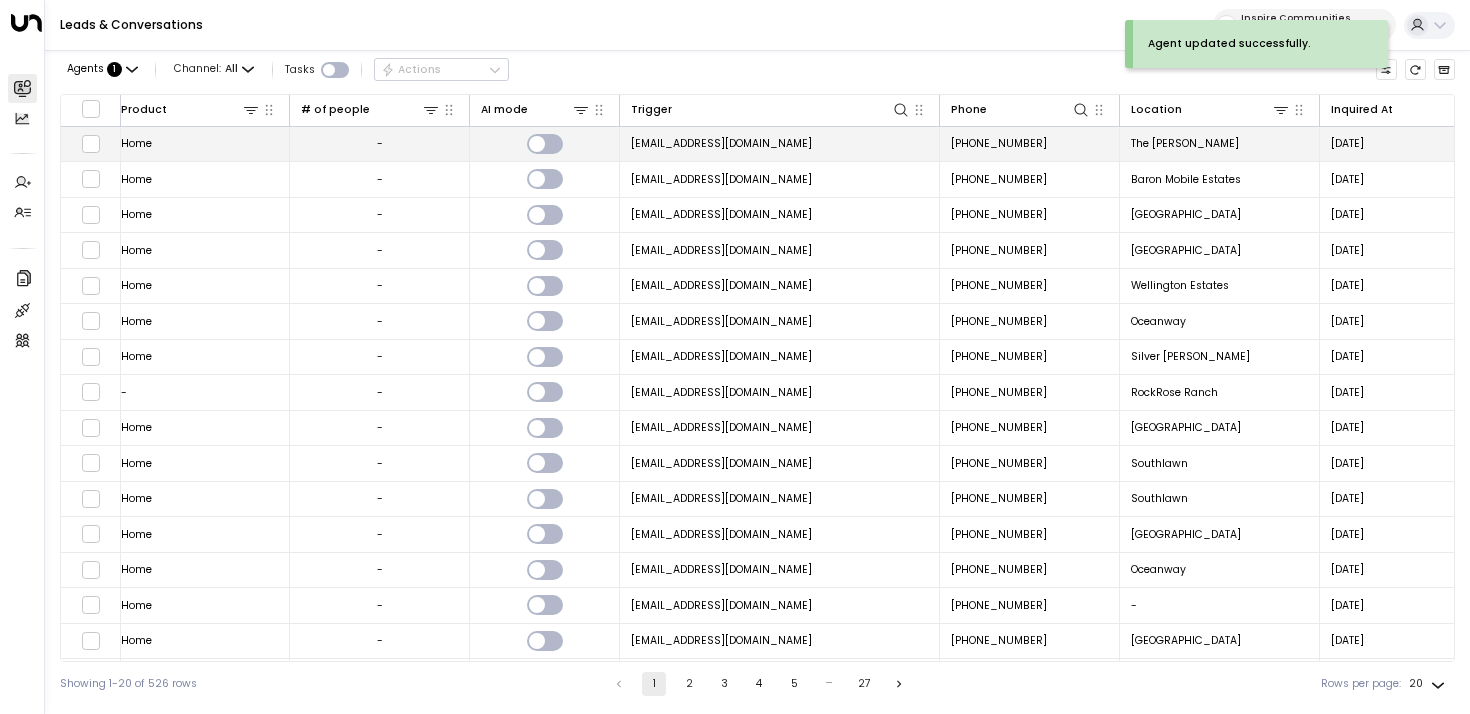 scroll, scrollTop: 180, scrollLeft: 1131, axis: both 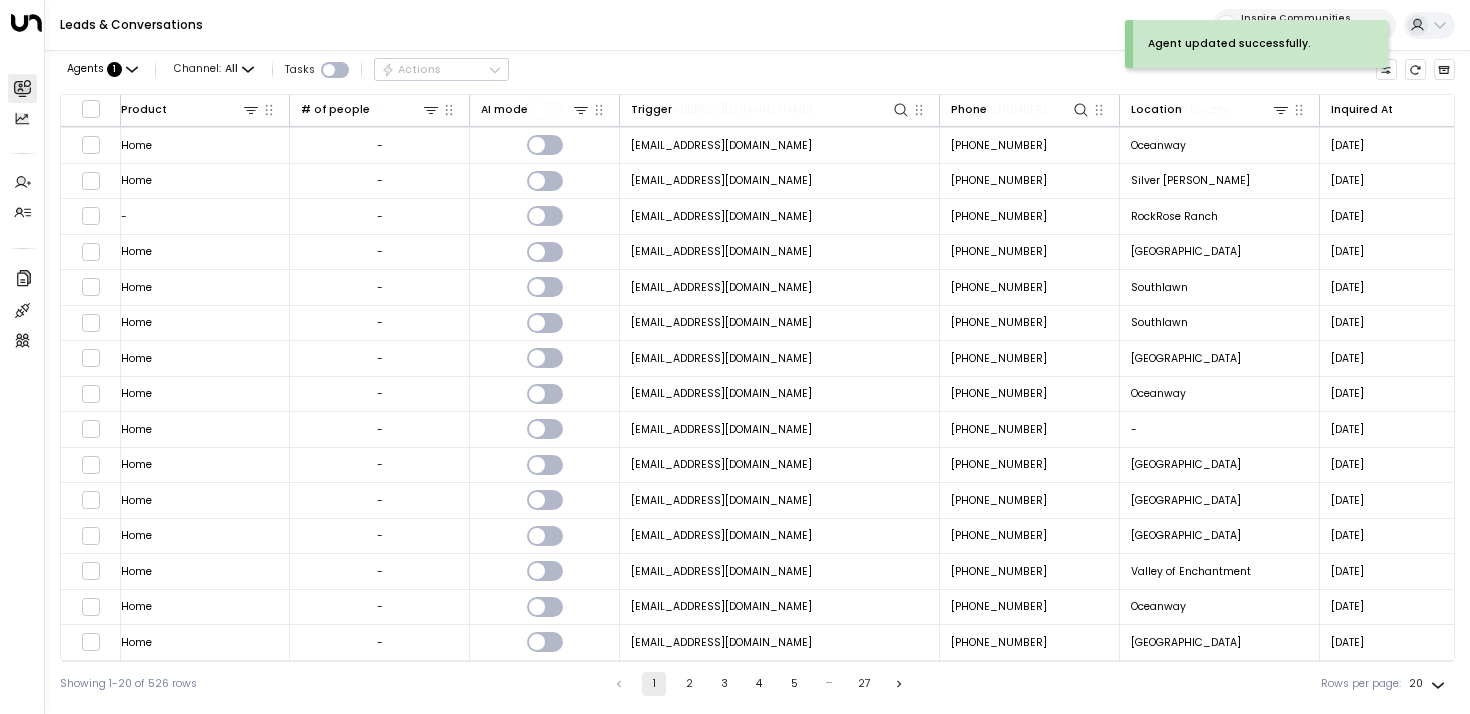 click on "2" at bounding box center (689, 684) 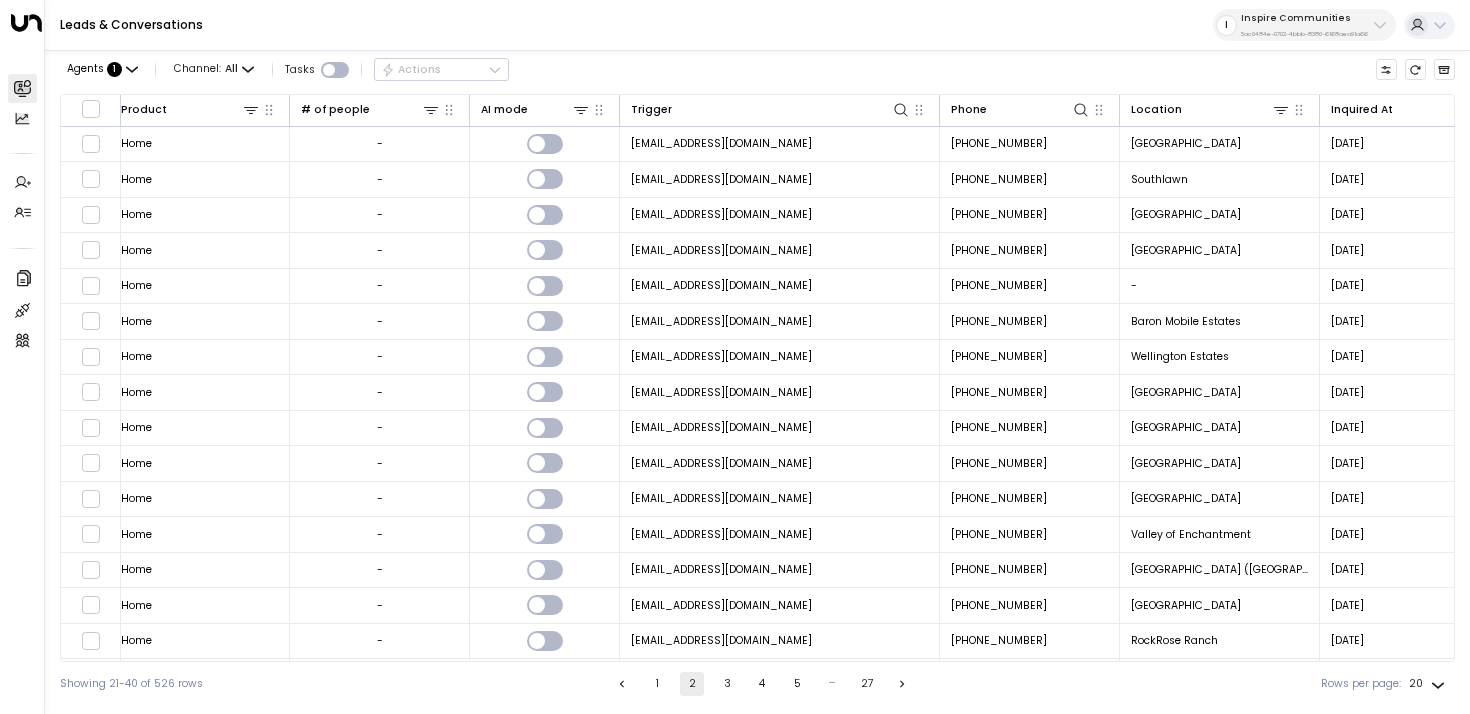 scroll, scrollTop: 180, scrollLeft: 1131, axis: both 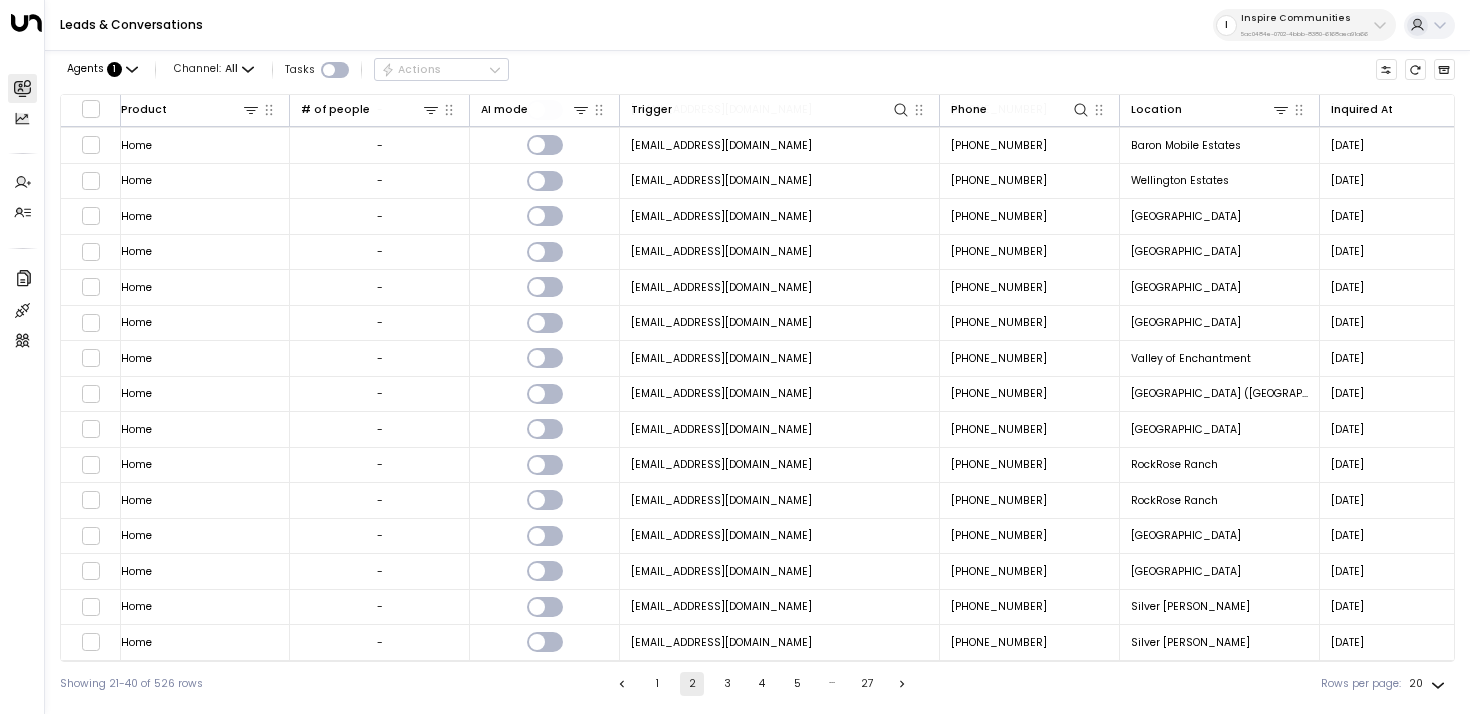 click on "3" at bounding box center (727, 684) 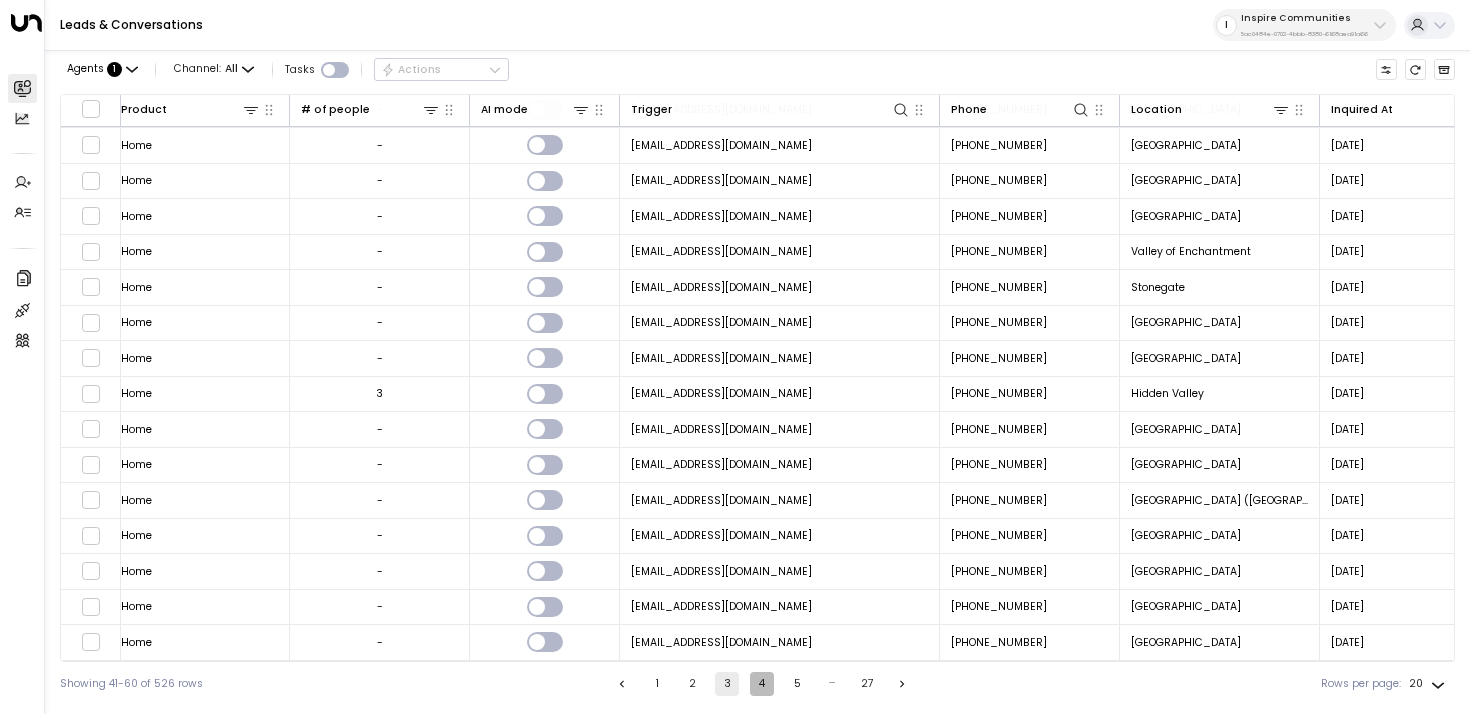 click on "4" at bounding box center (762, 684) 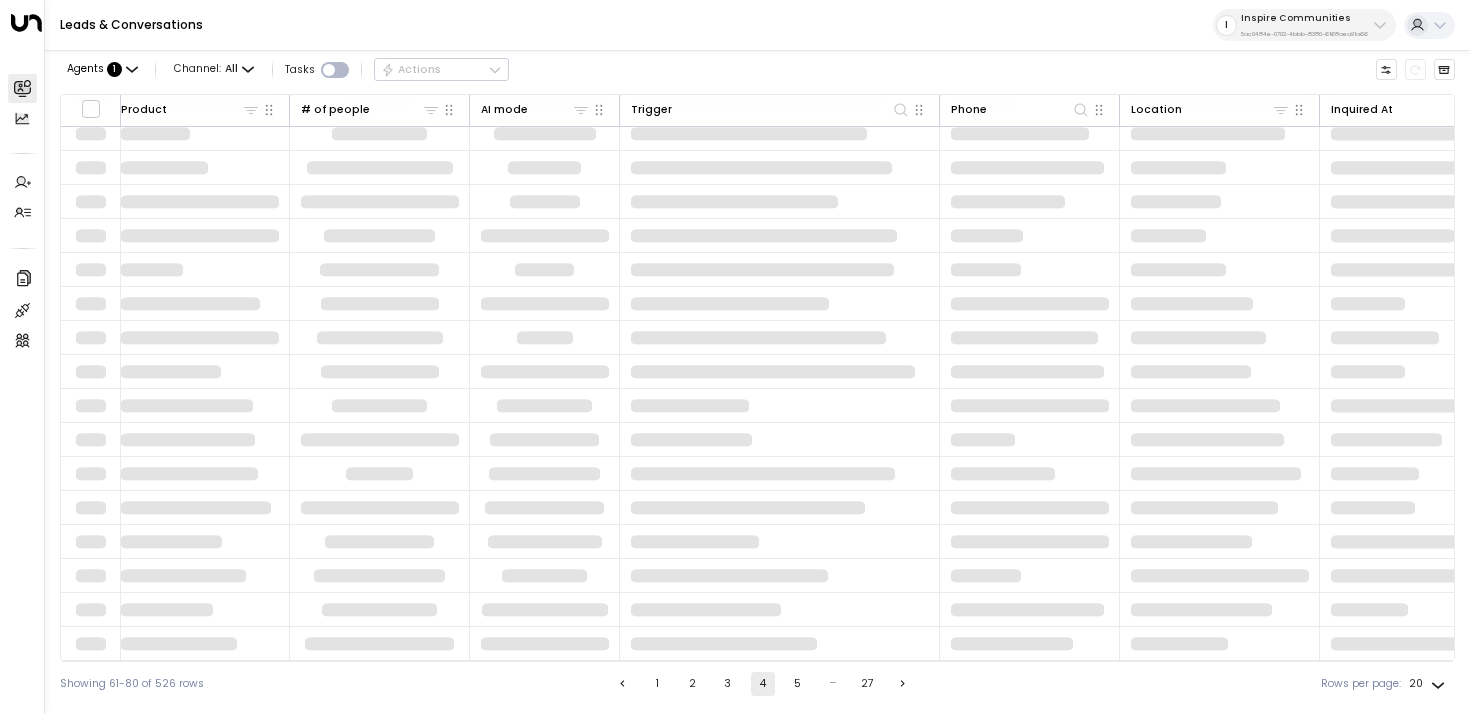 click on "1 2 3 4 5 … 27" at bounding box center [763, 684] 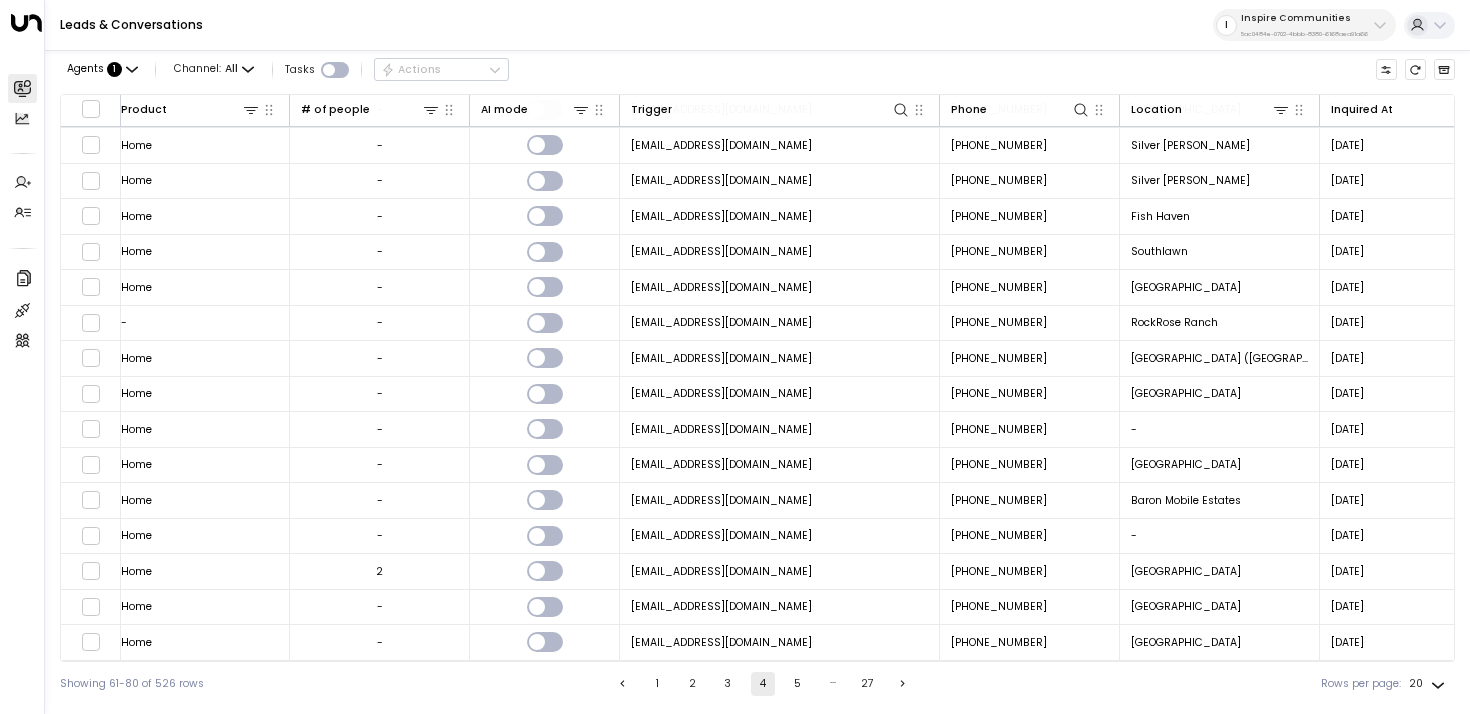 click on "5" at bounding box center [798, 684] 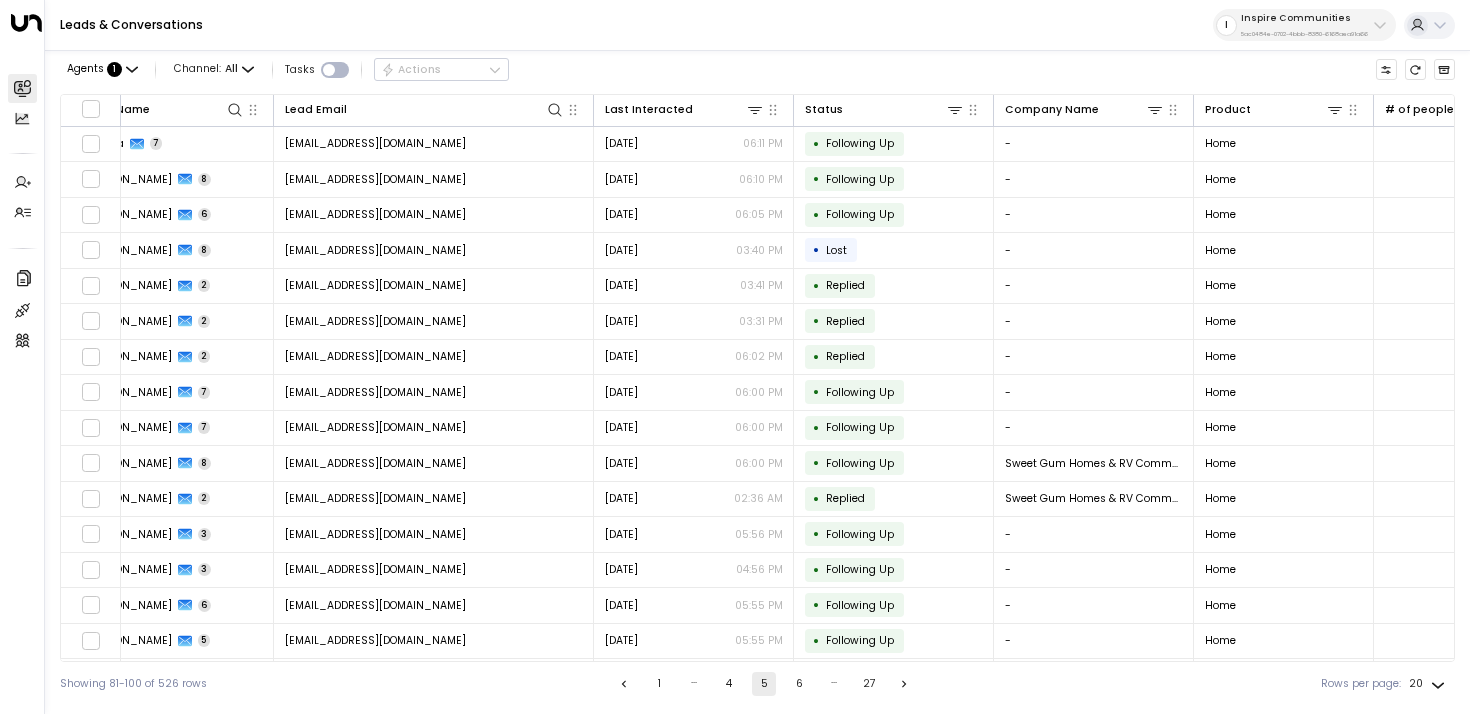 scroll, scrollTop: 0, scrollLeft: 0, axis: both 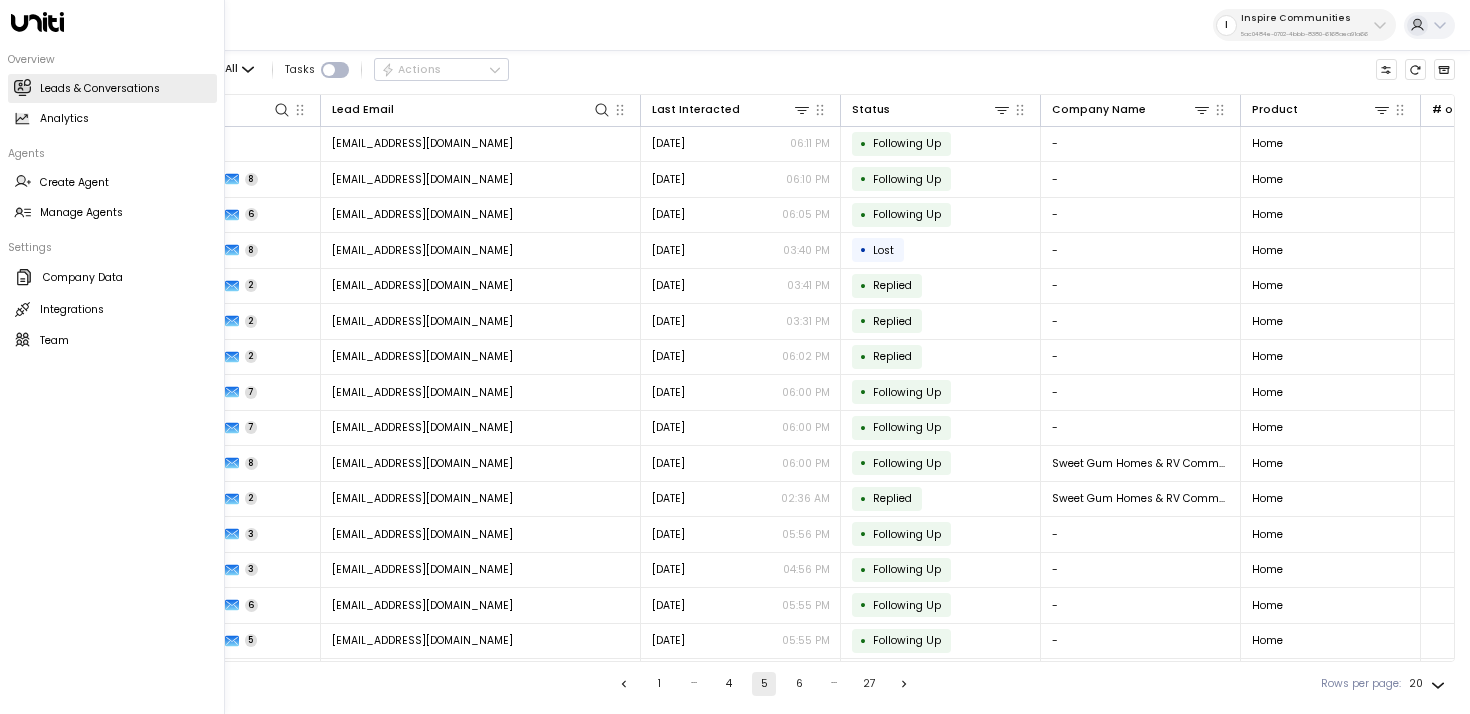click 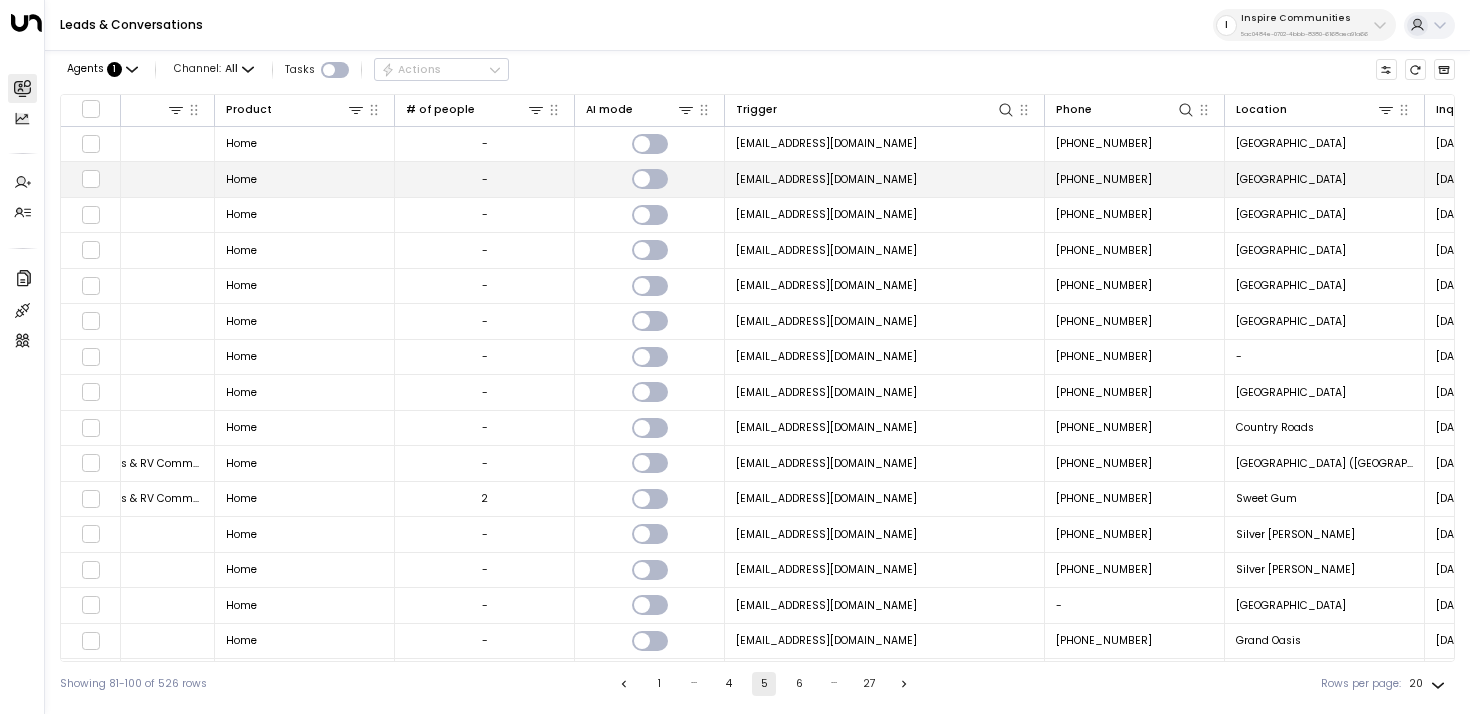 scroll, scrollTop: 0, scrollLeft: 1014, axis: horizontal 